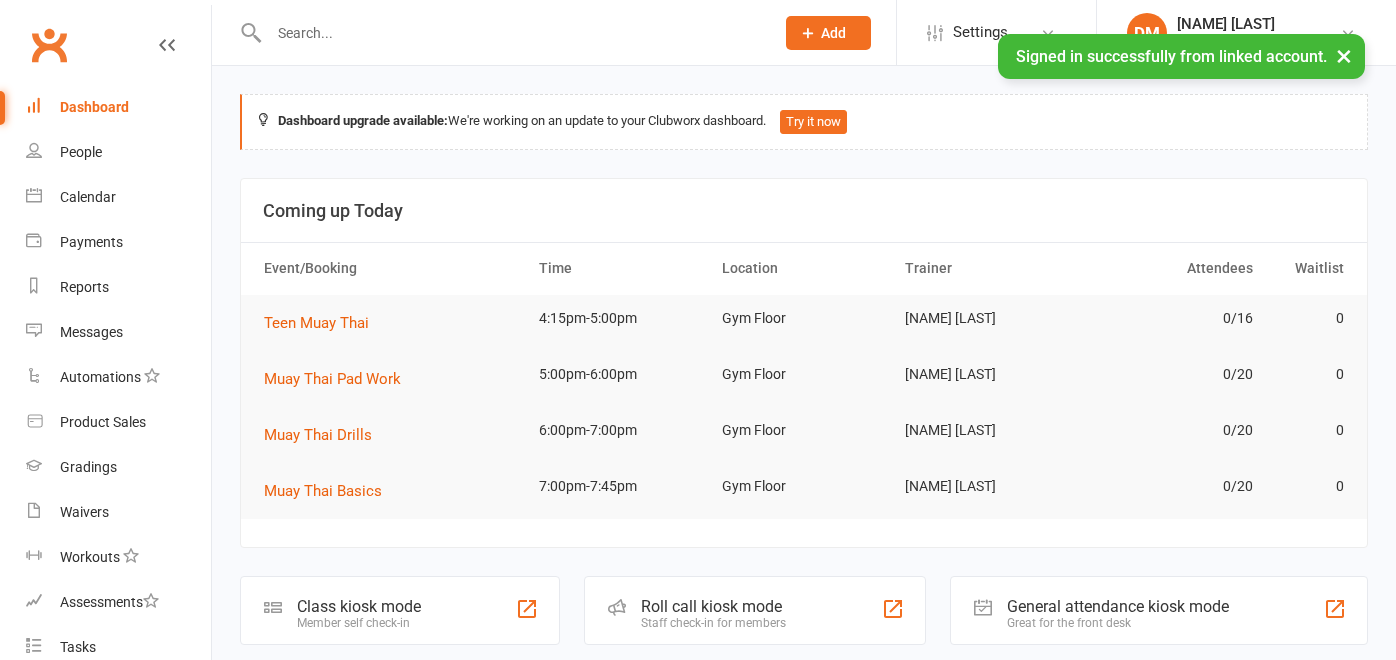 scroll, scrollTop: 0, scrollLeft: 0, axis: both 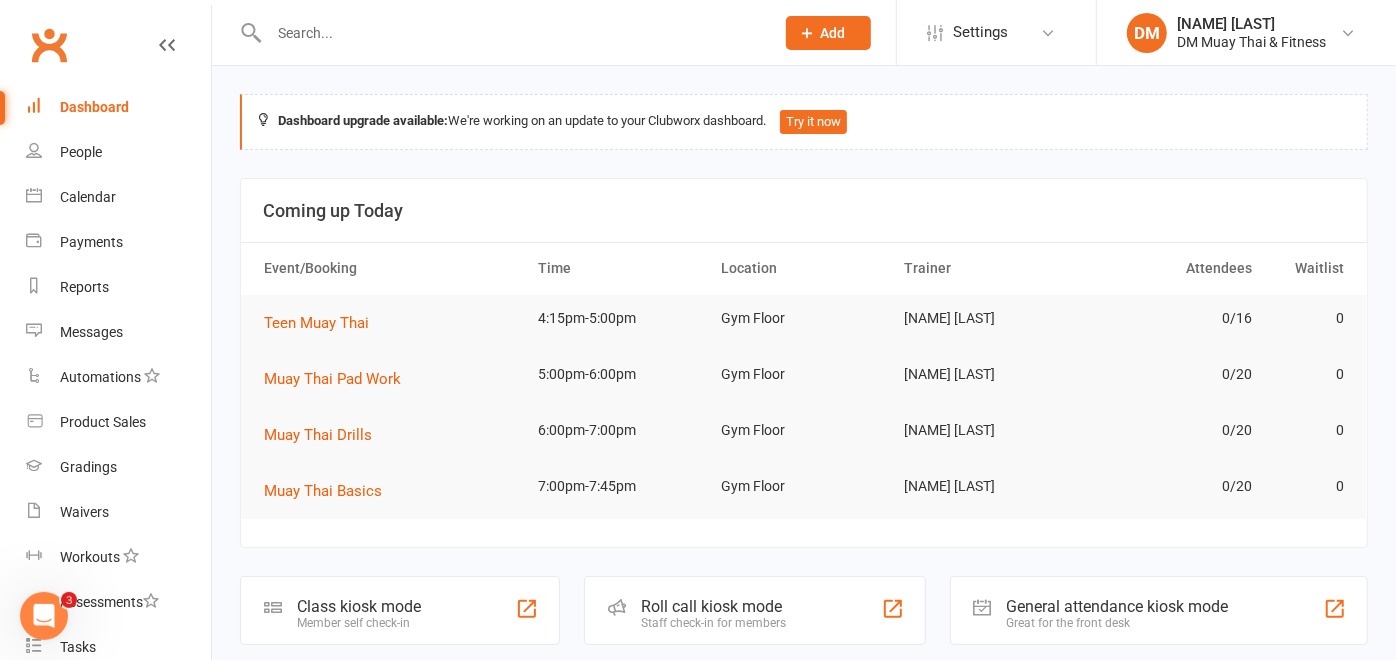 click on "Roll call kiosk mode" 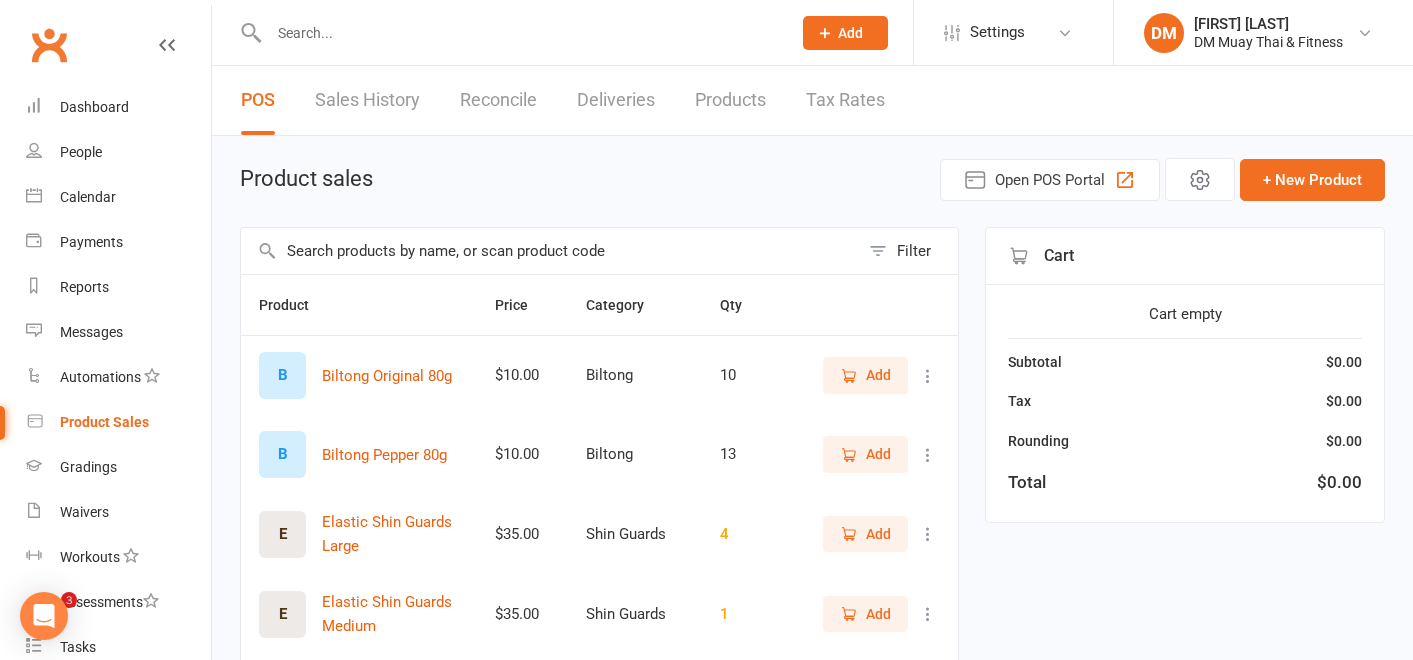 select on "100" 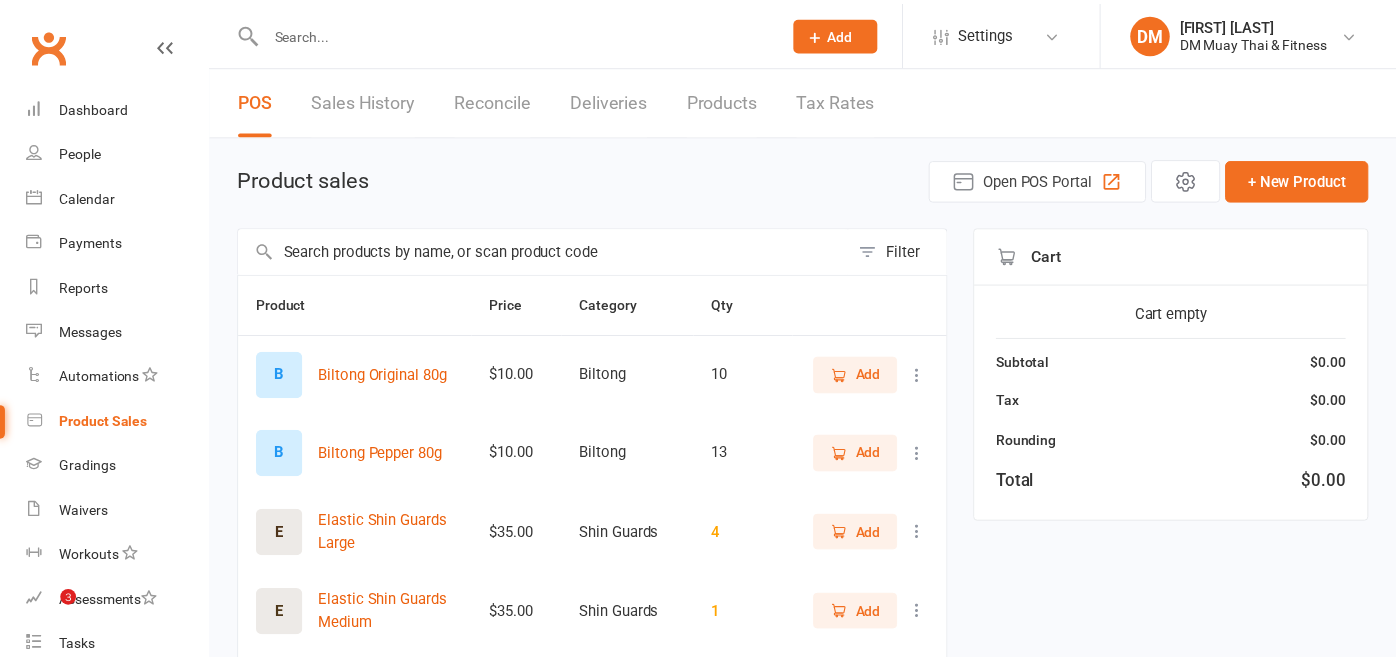 scroll, scrollTop: 0, scrollLeft: 0, axis: both 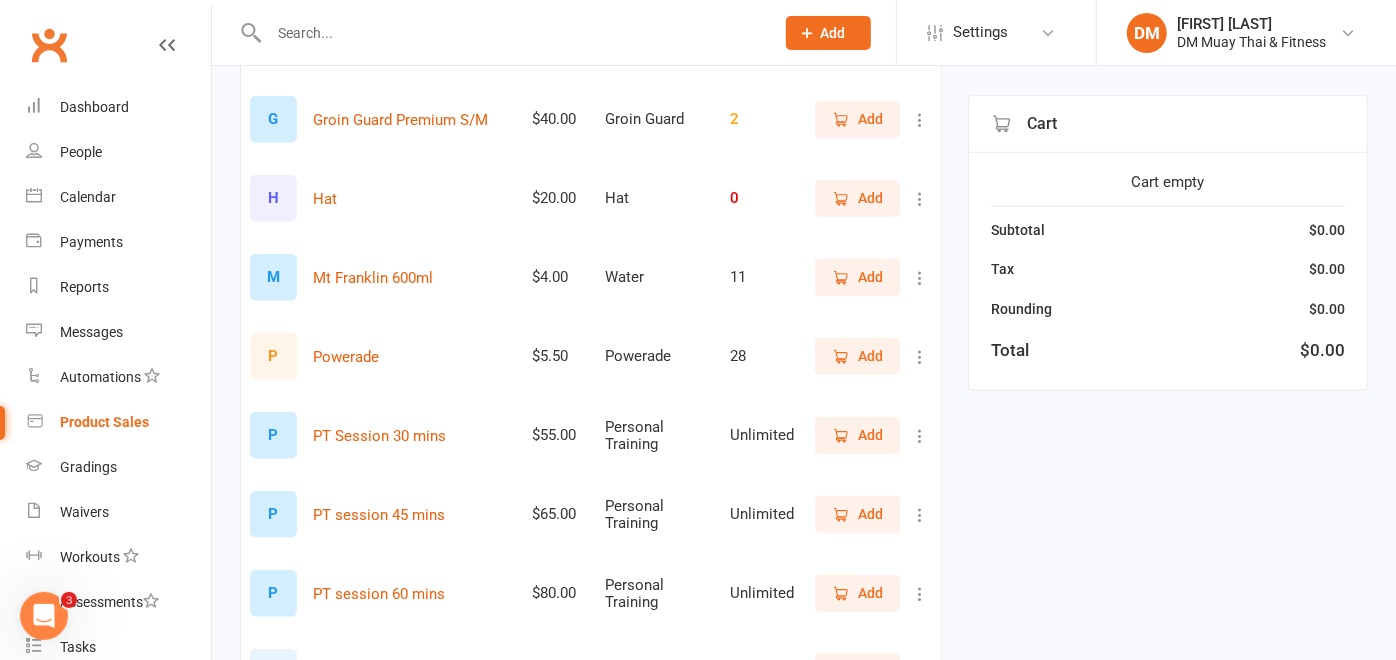 click on "Add" at bounding box center [870, 277] 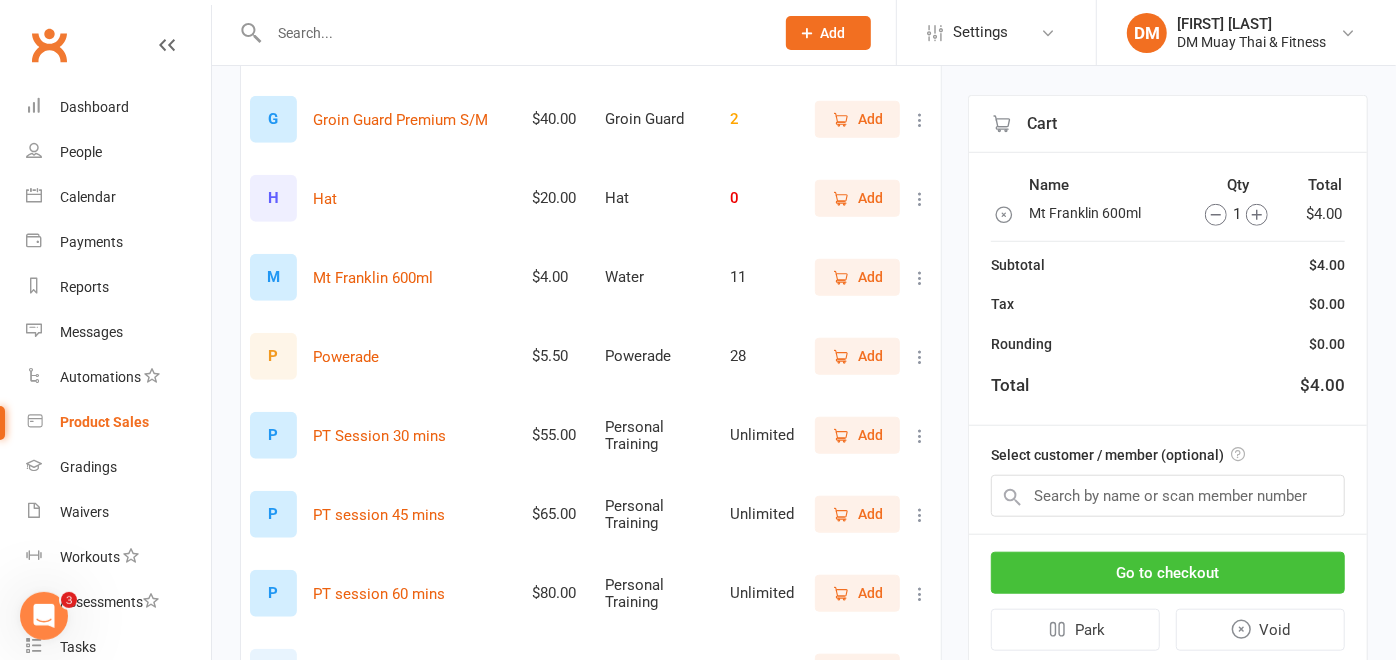 click on "Go to checkout" at bounding box center (1168, 573) 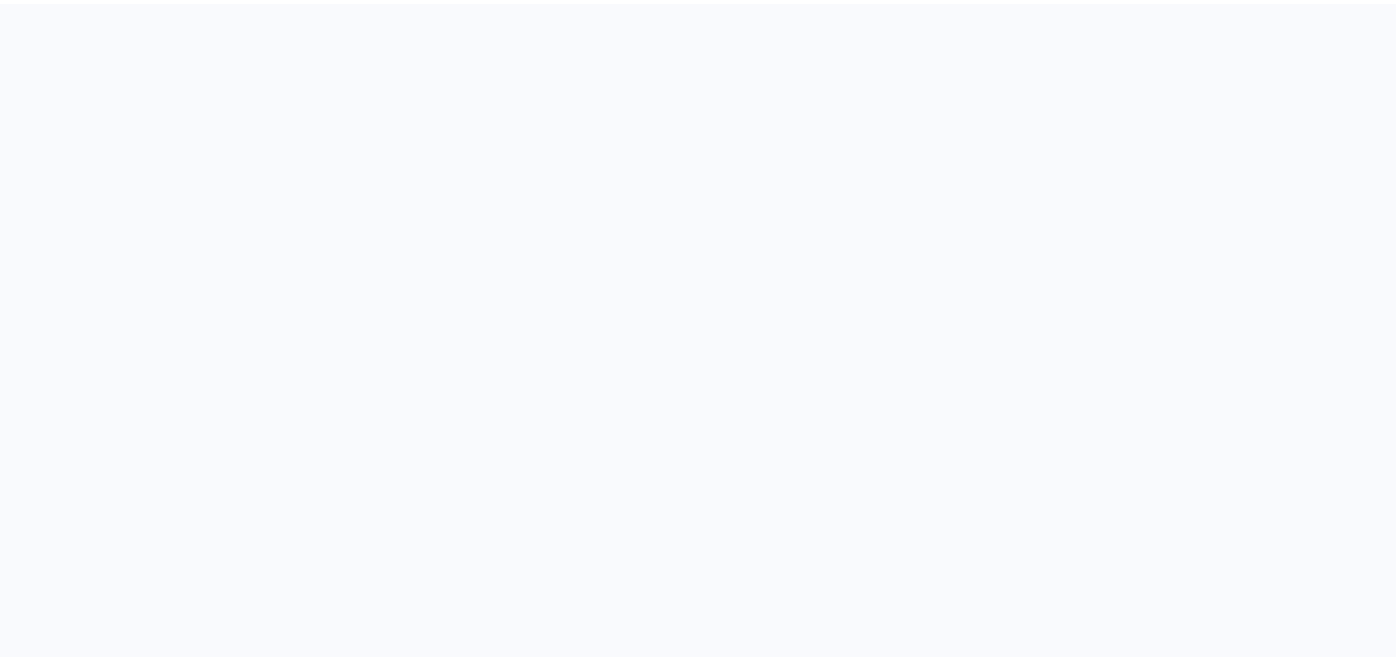 scroll, scrollTop: 0, scrollLeft: 0, axis: both 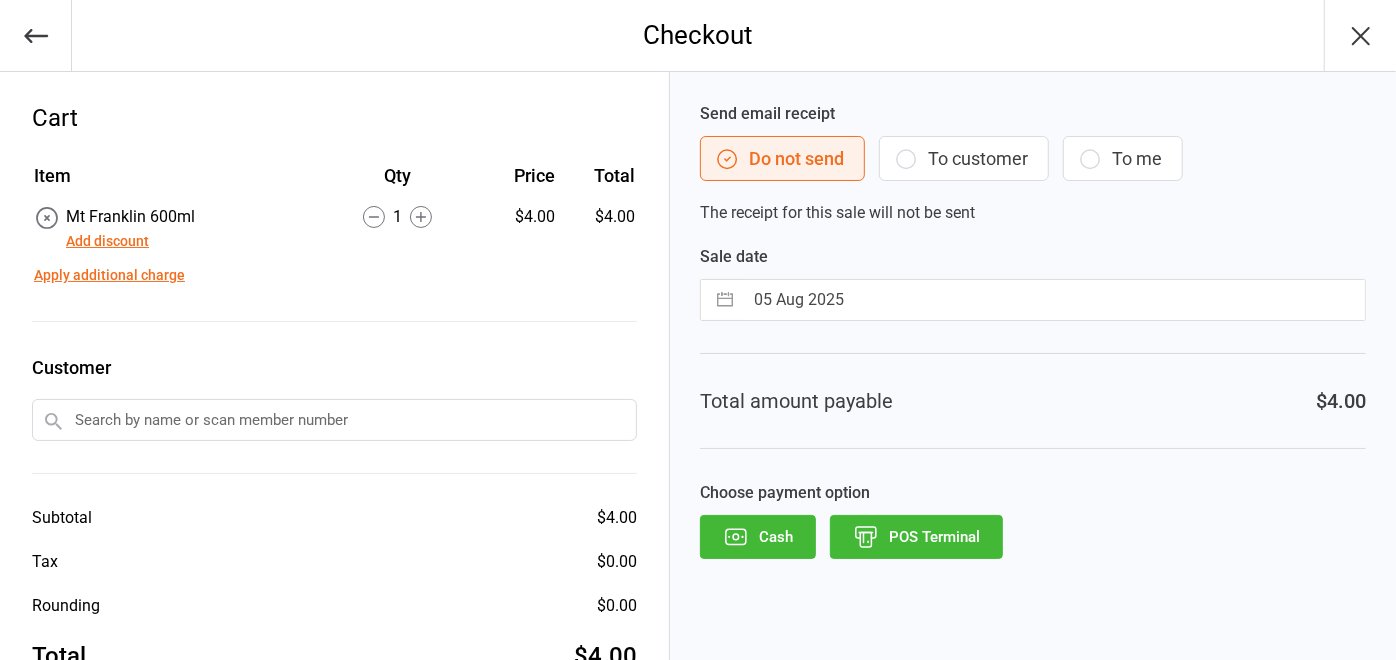 click on "POS Terminal" at bounding box center (916, 537) 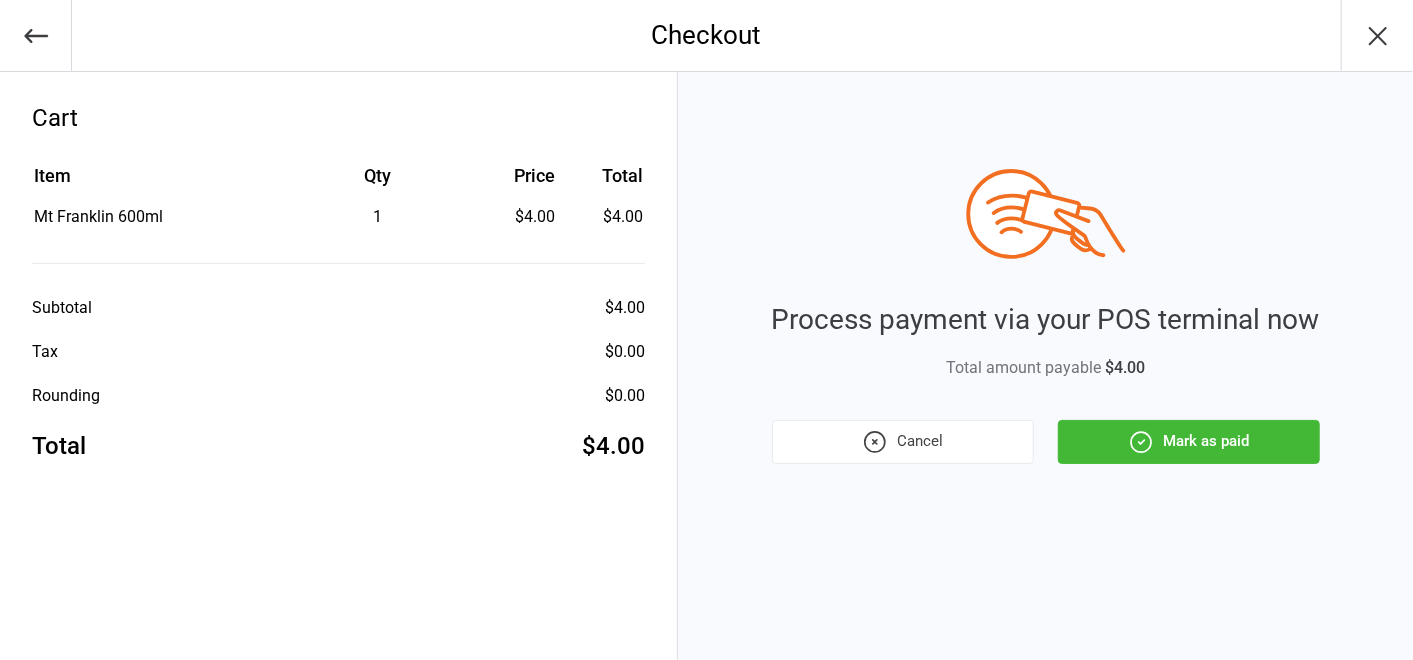 click 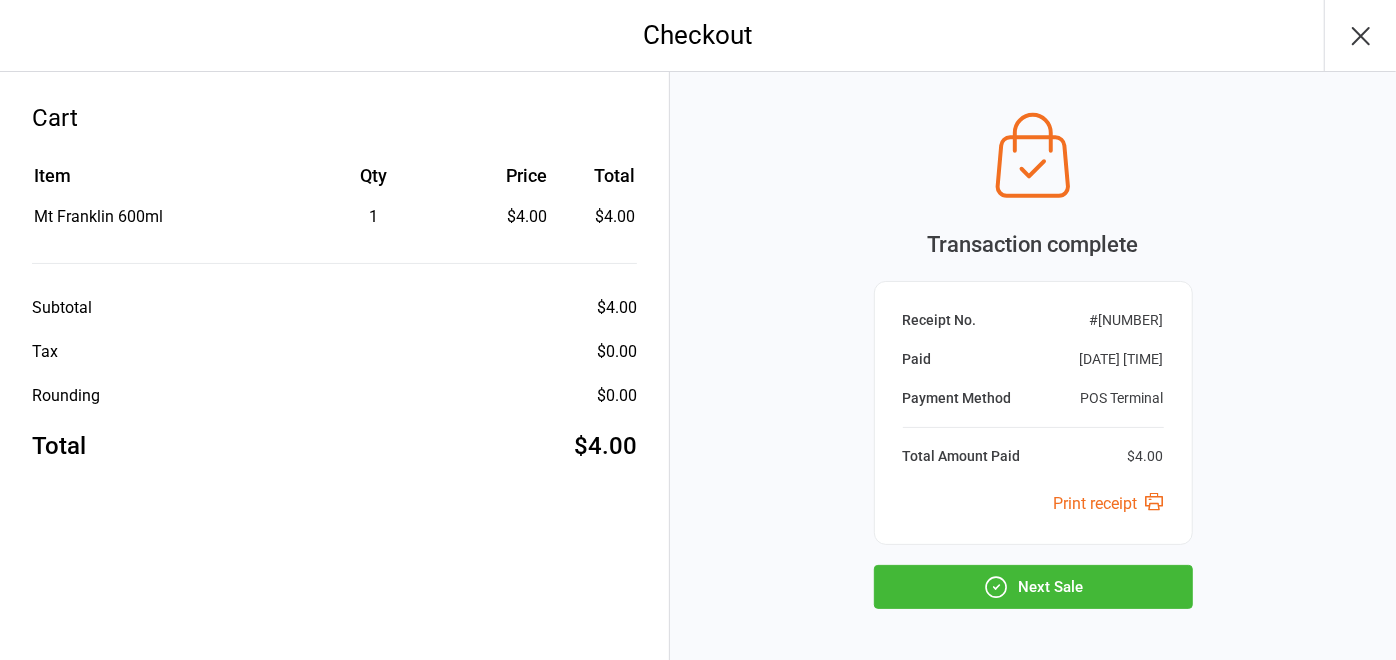 click on "Next Sale" at bounding box center [1033, 587] 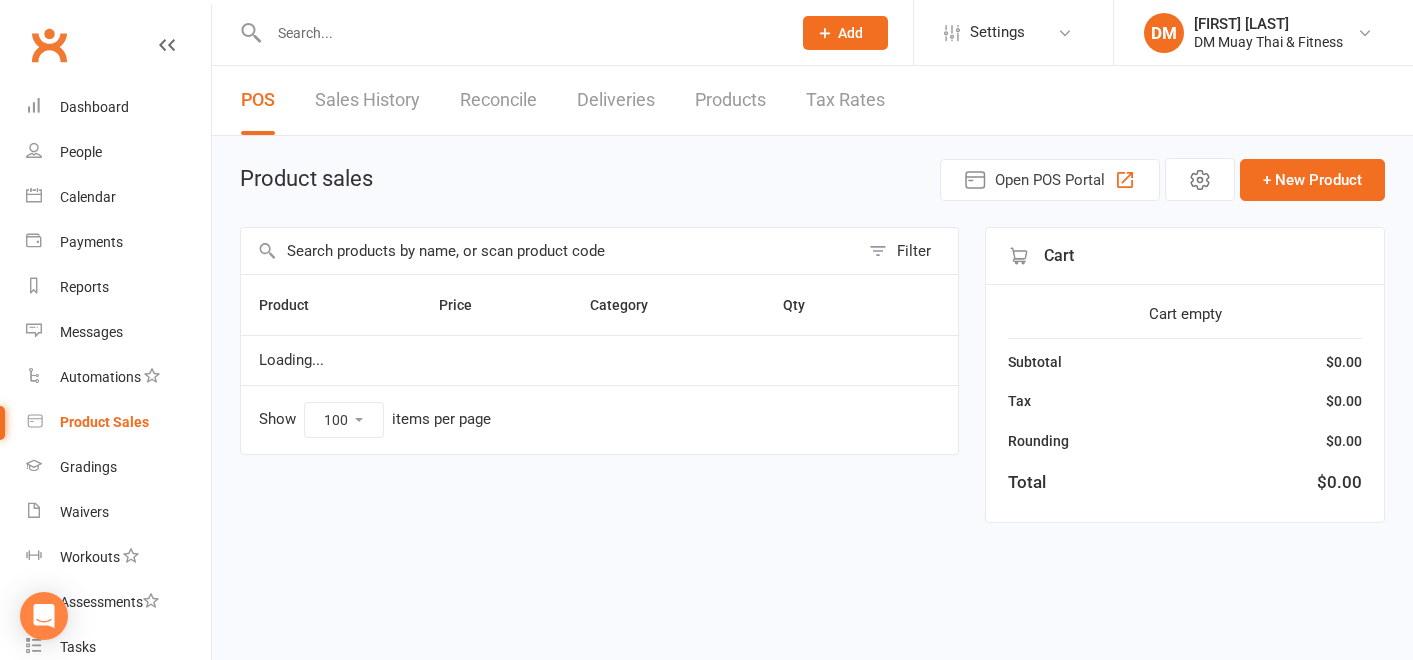select on "100" 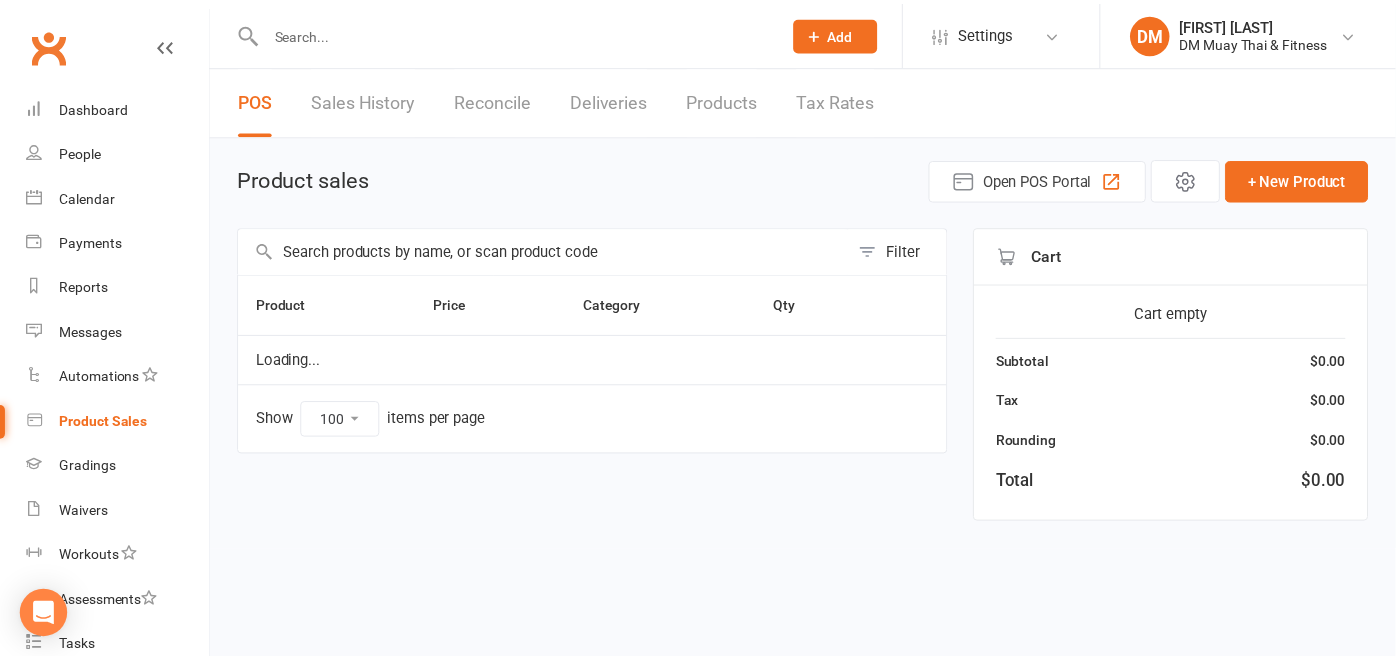 scroll, scrollTop: 0, scrollLeft: 0, axis: both 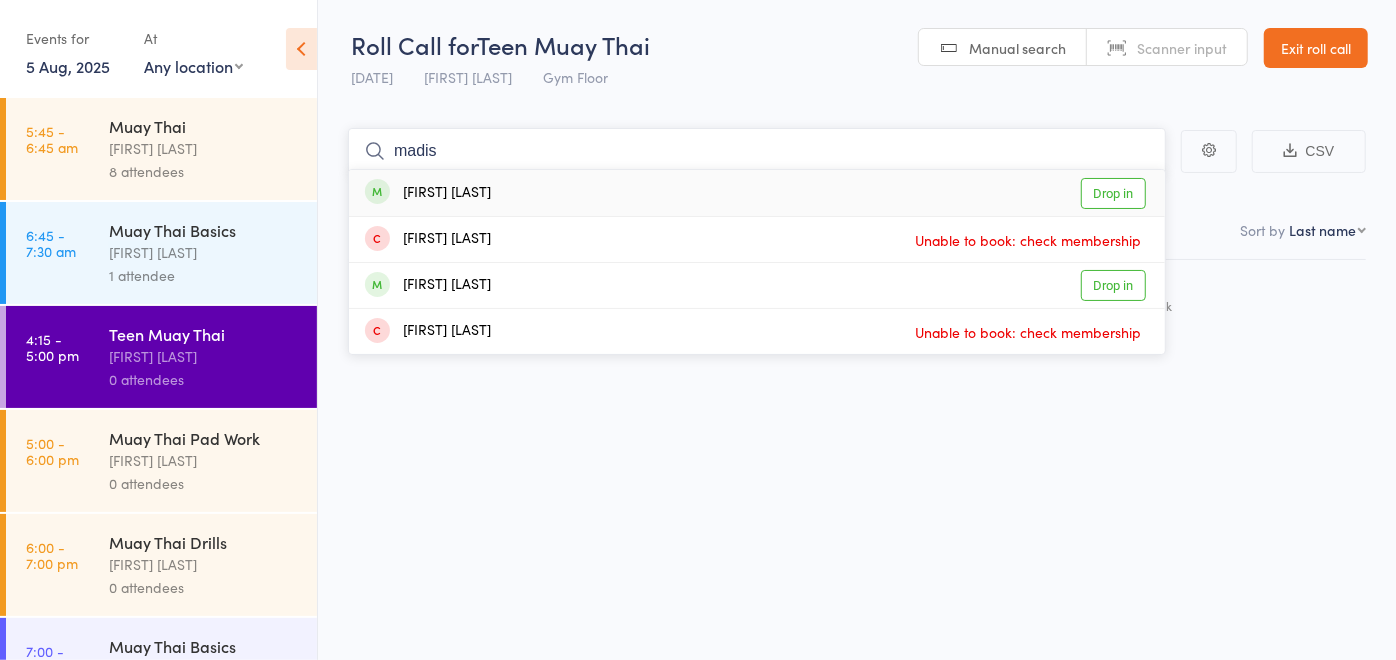 type on "madis" 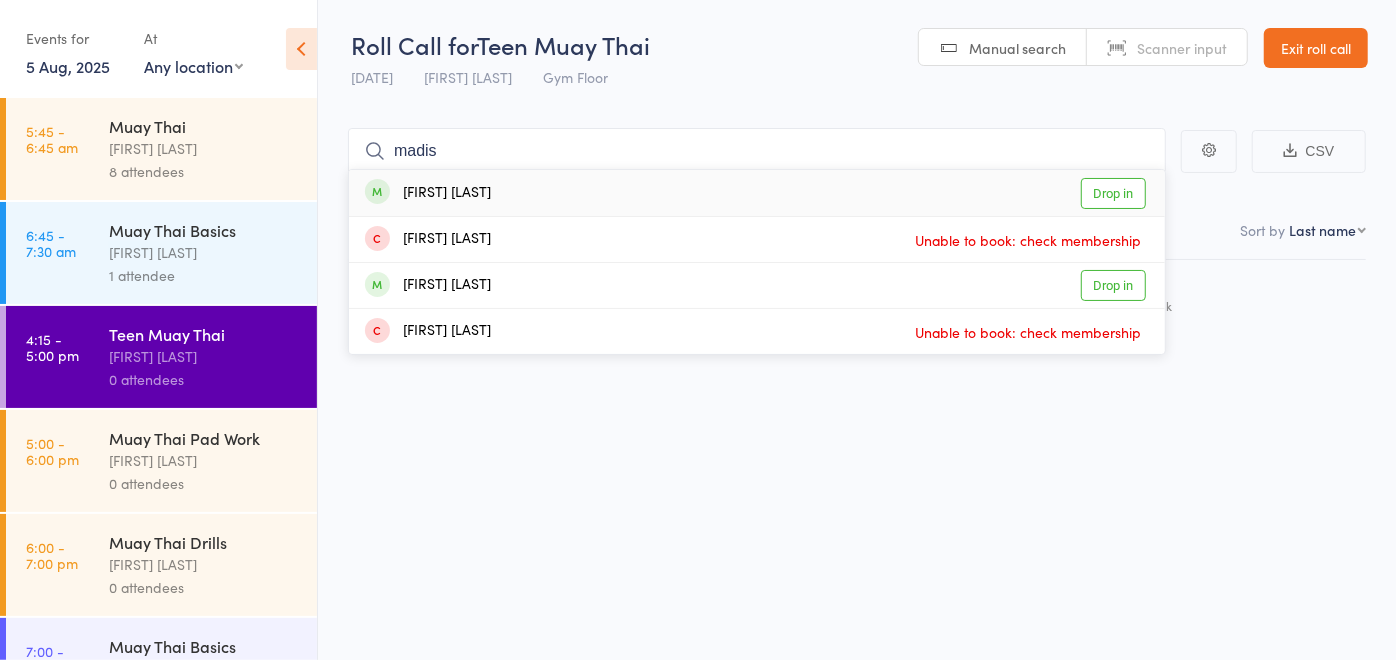 click on "Madison Tozer Drop in" at bounding box center (757, 193) 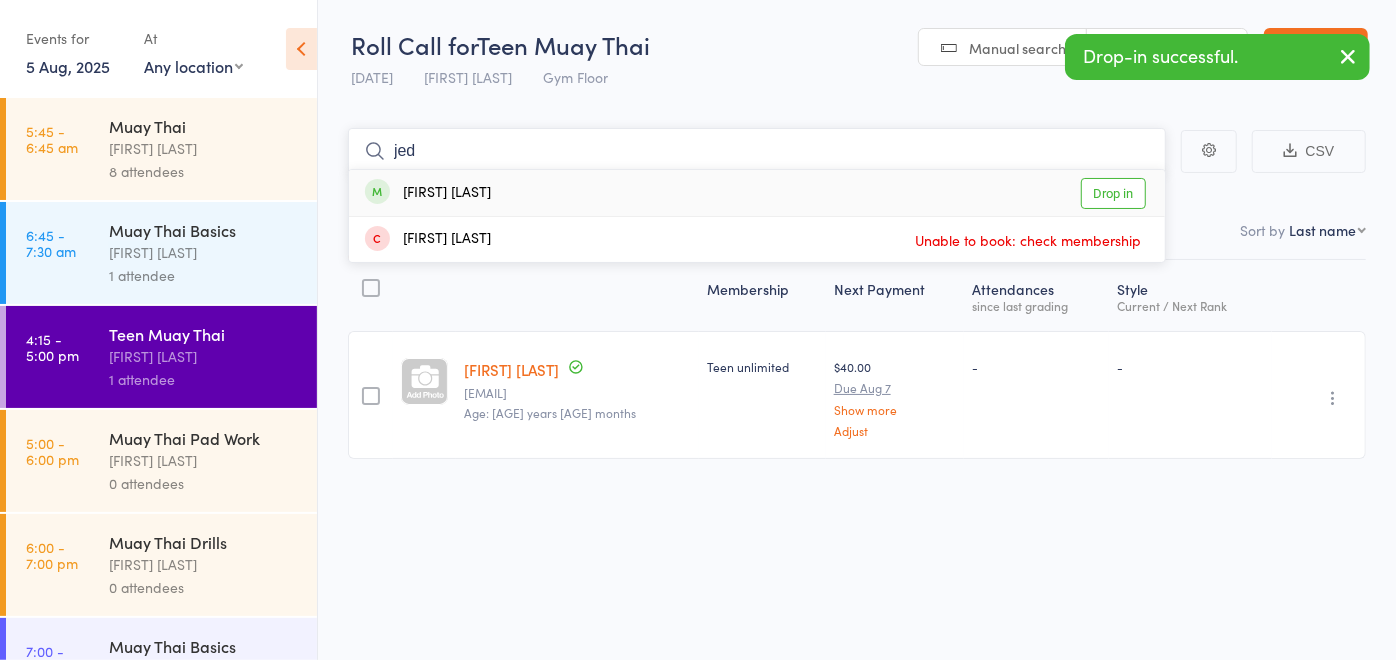 type on "jed" 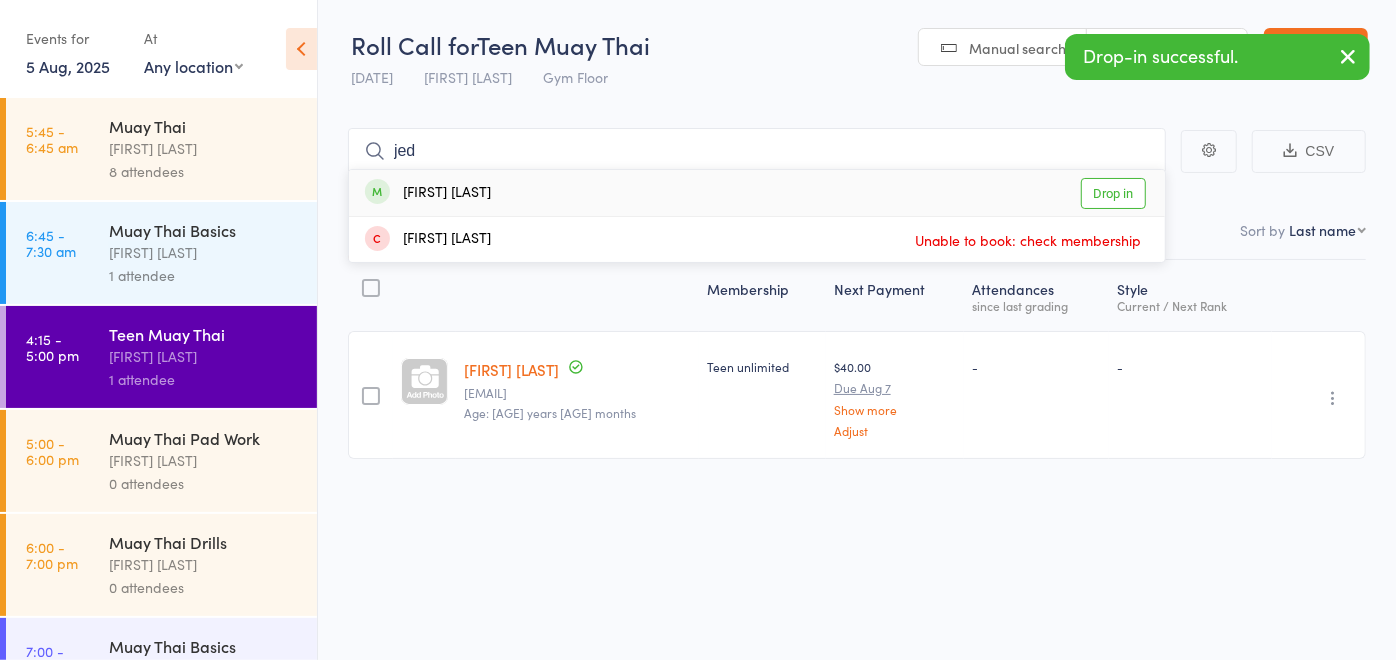 click on "Jed Owen Drop in" at bounding box center [757, 193] 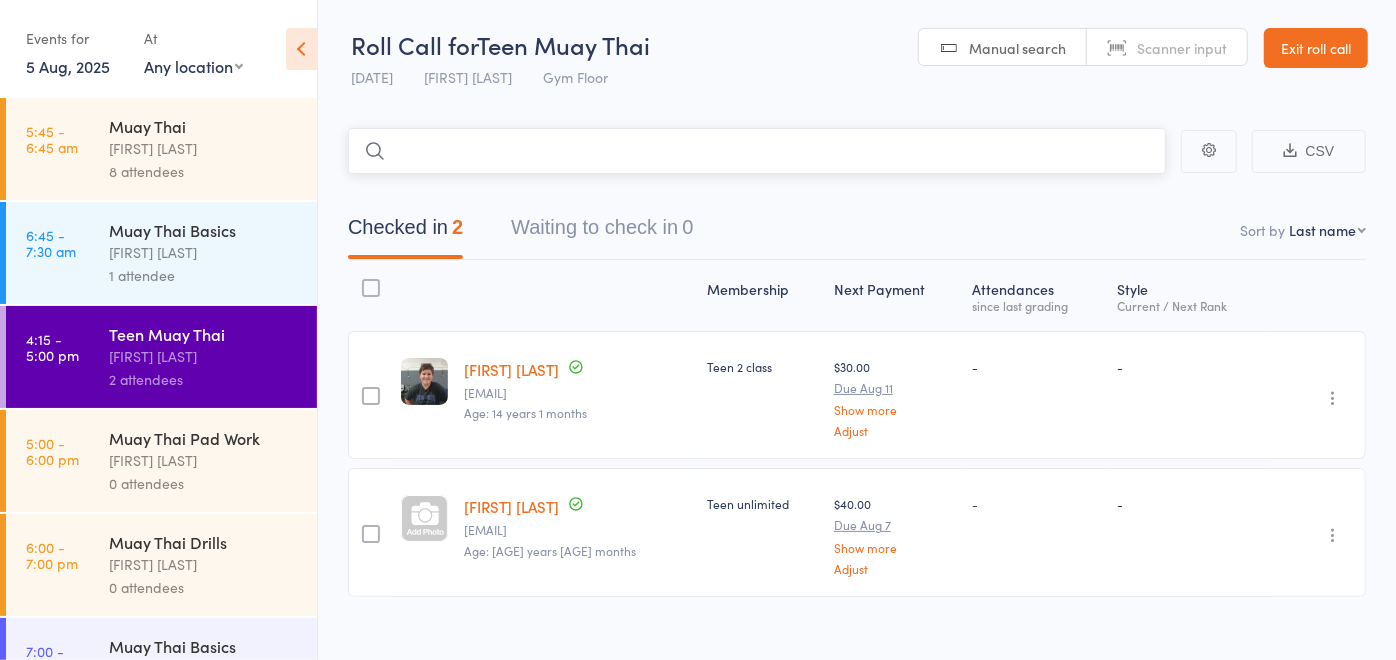 type 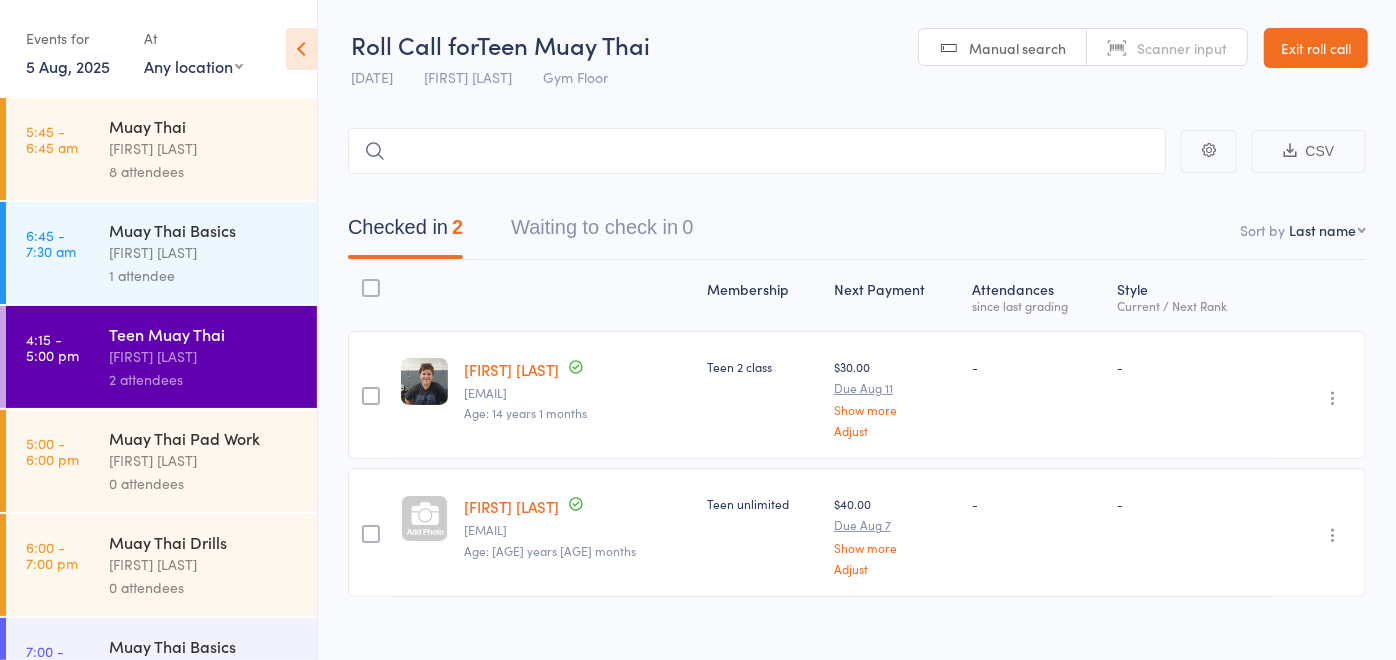 click on "0 attendees" at bounding box center (204, 483) 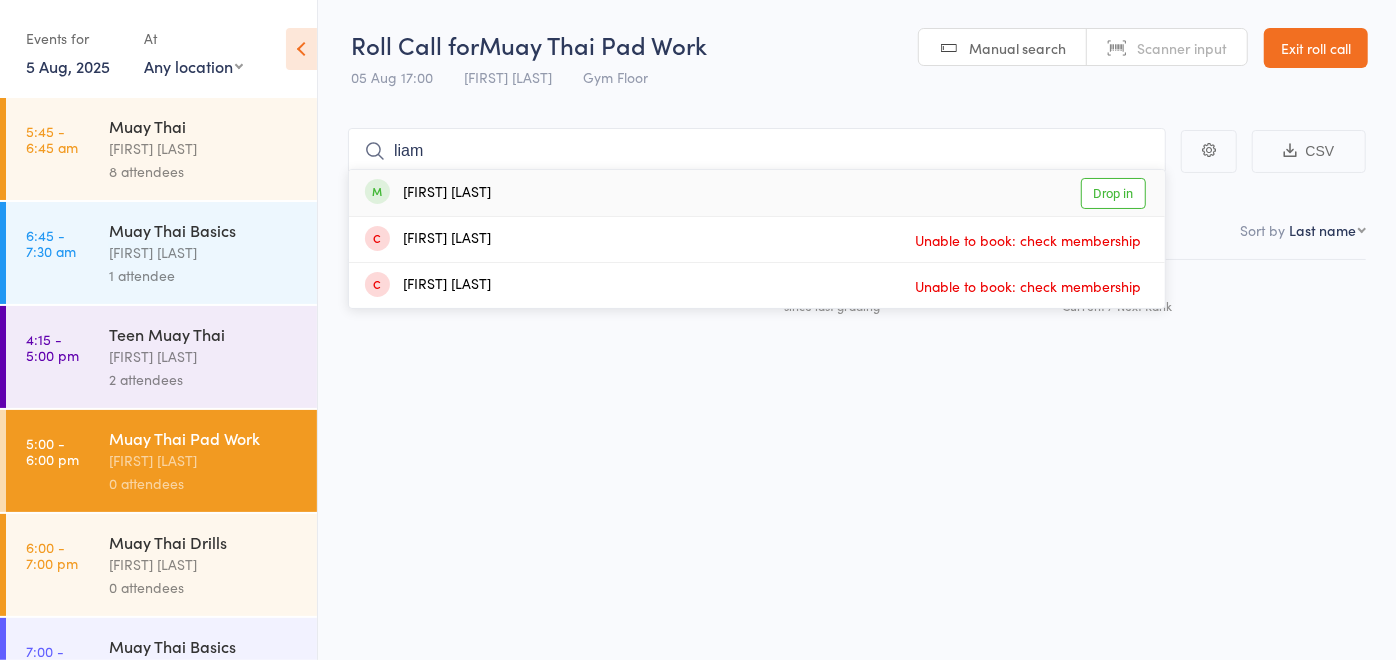 type on "liam" 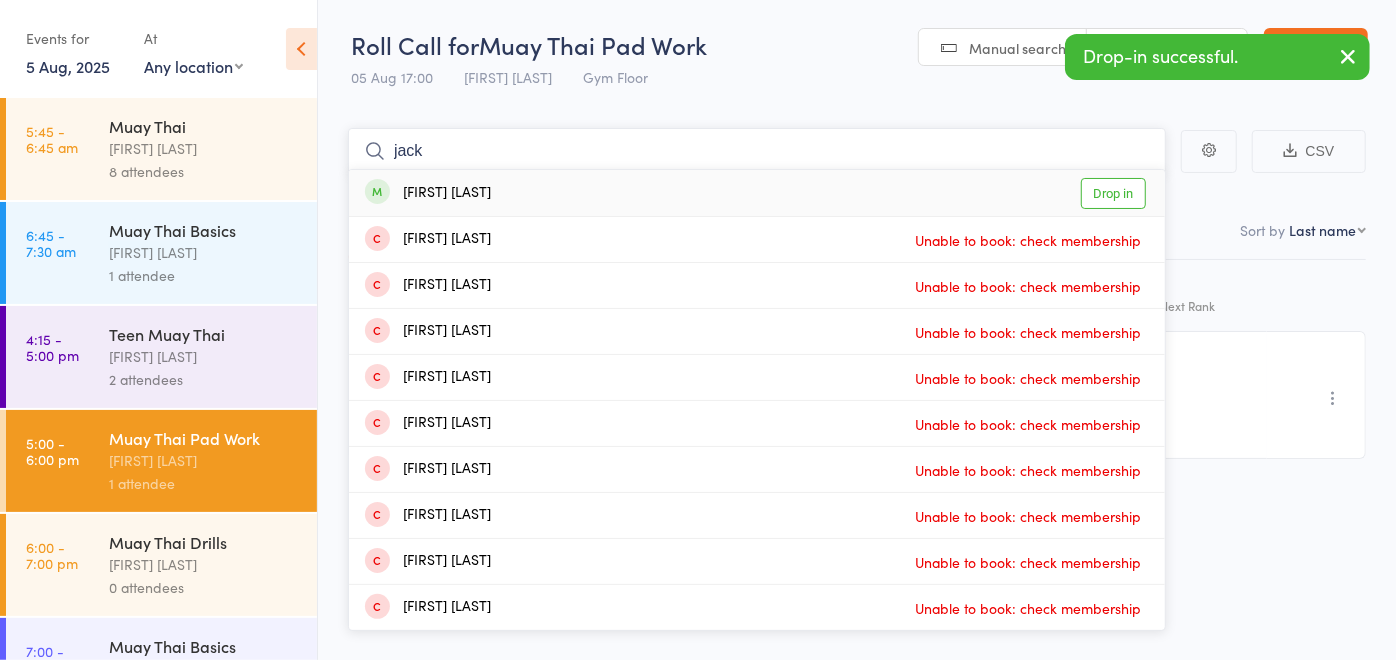 type on "jack" 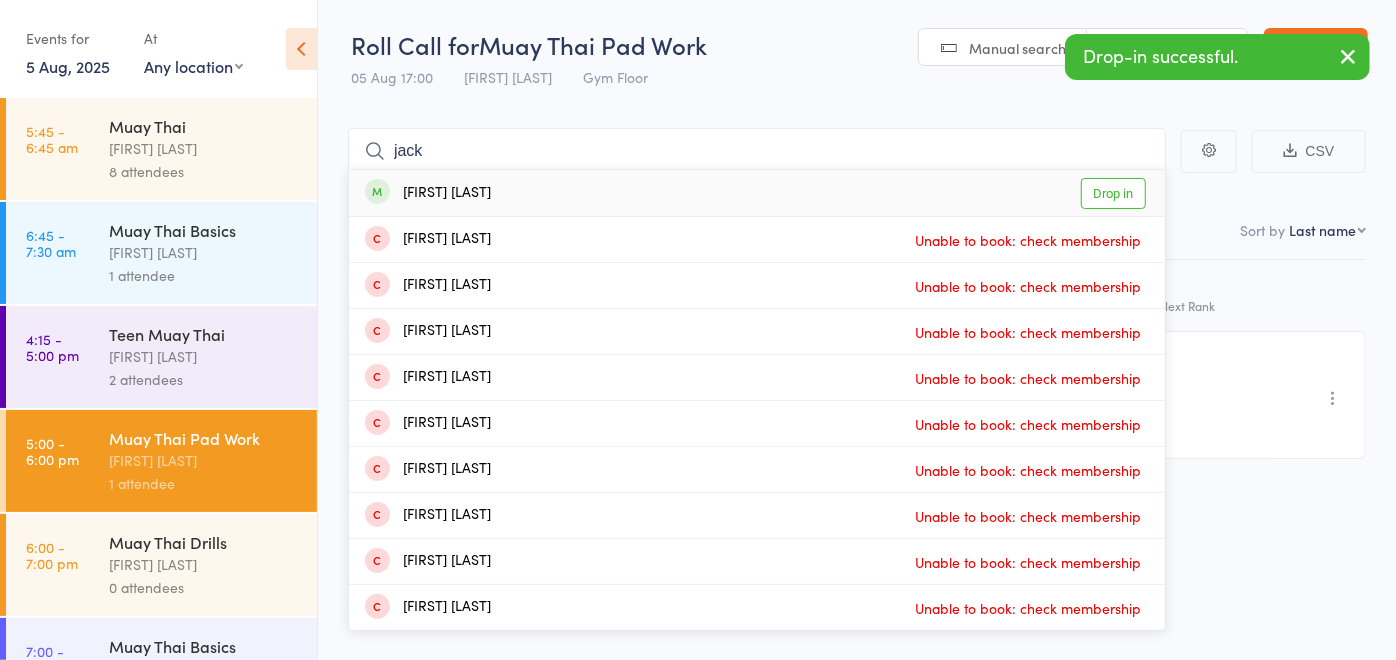 click on "Jack Moy Drop in" at bounding box center [757, 193] 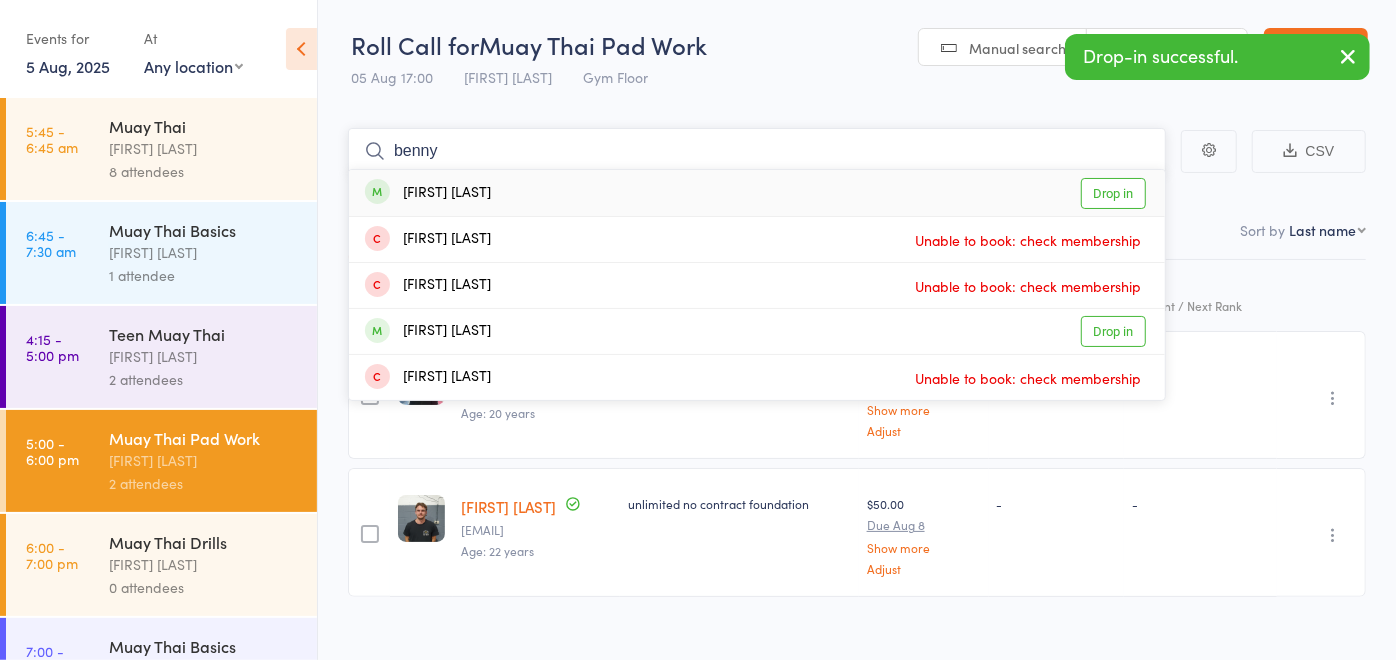 type on "benny" 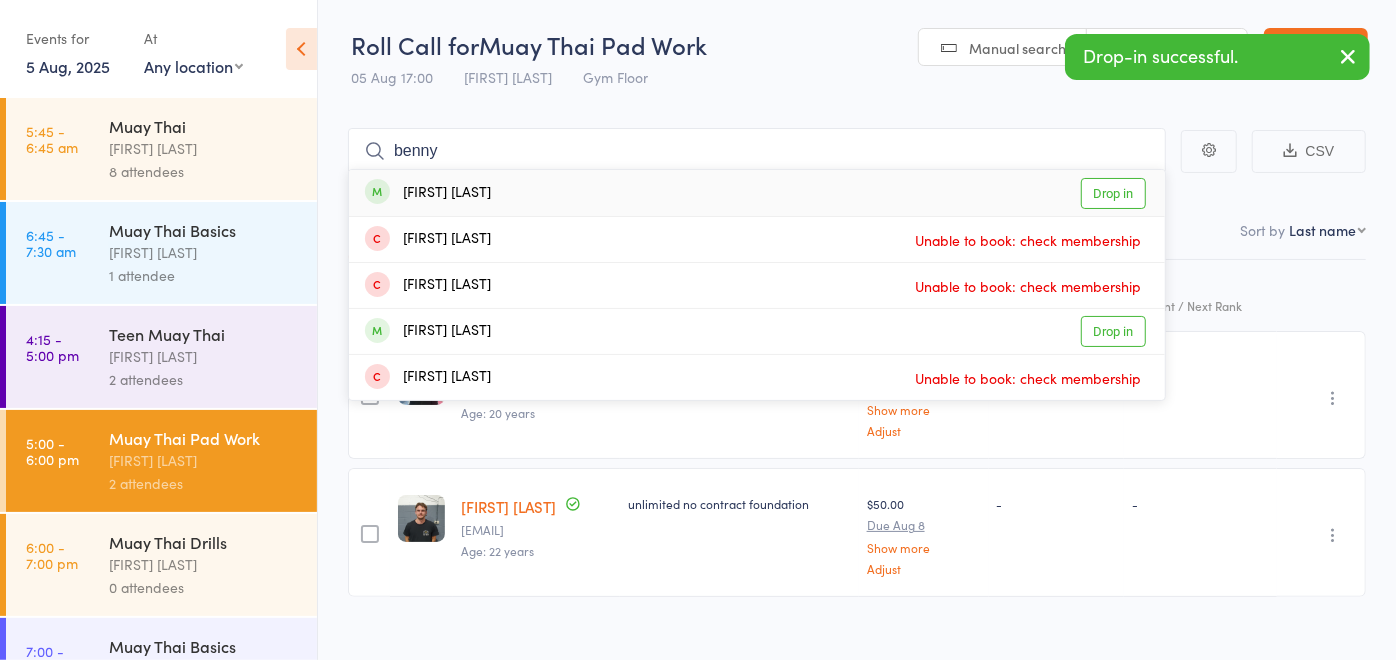 click on "Benny Smith Drop in" at bounding box center (757, 193) 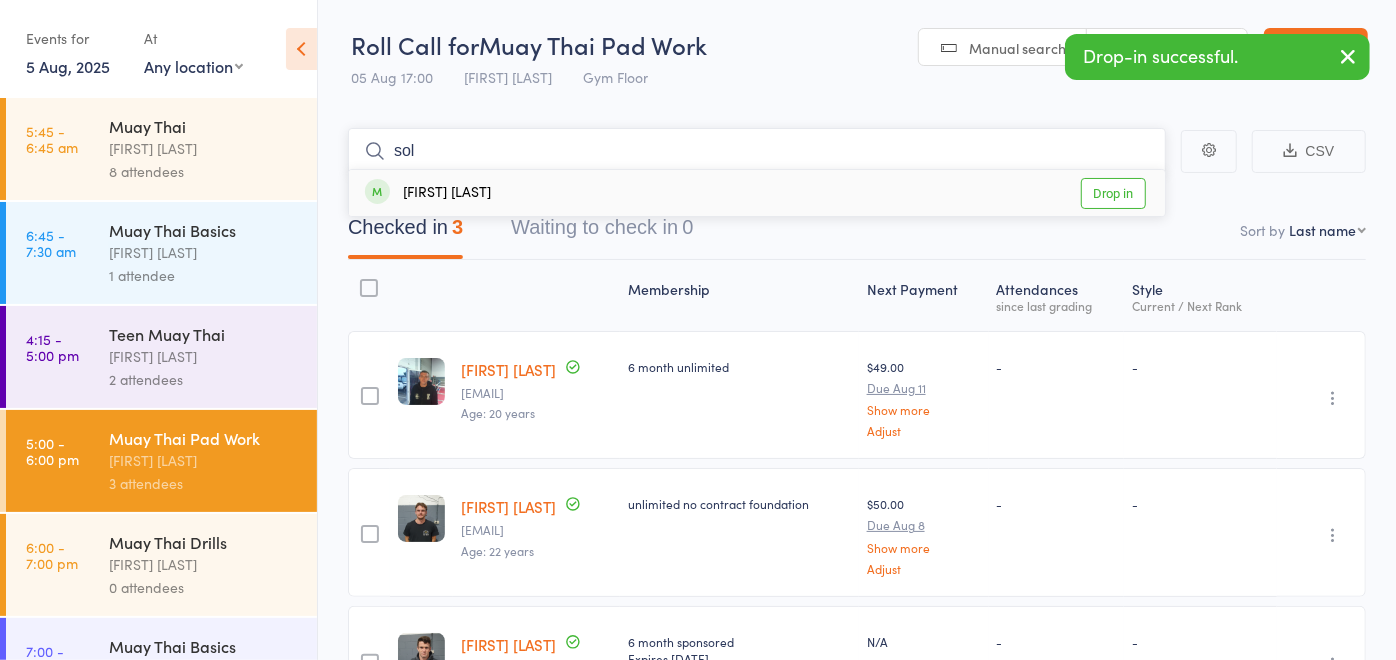 type on "sol" 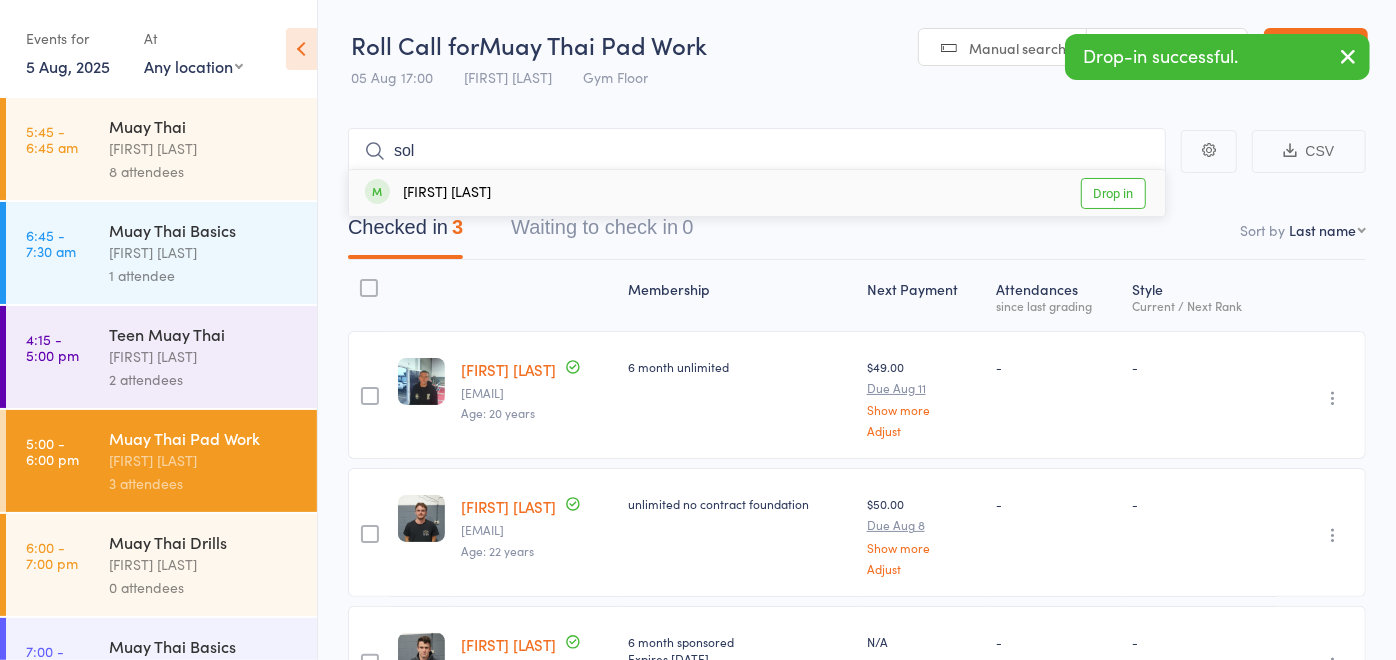 click on "Sol Psaila Drop in" at bounding box center (757, 193) 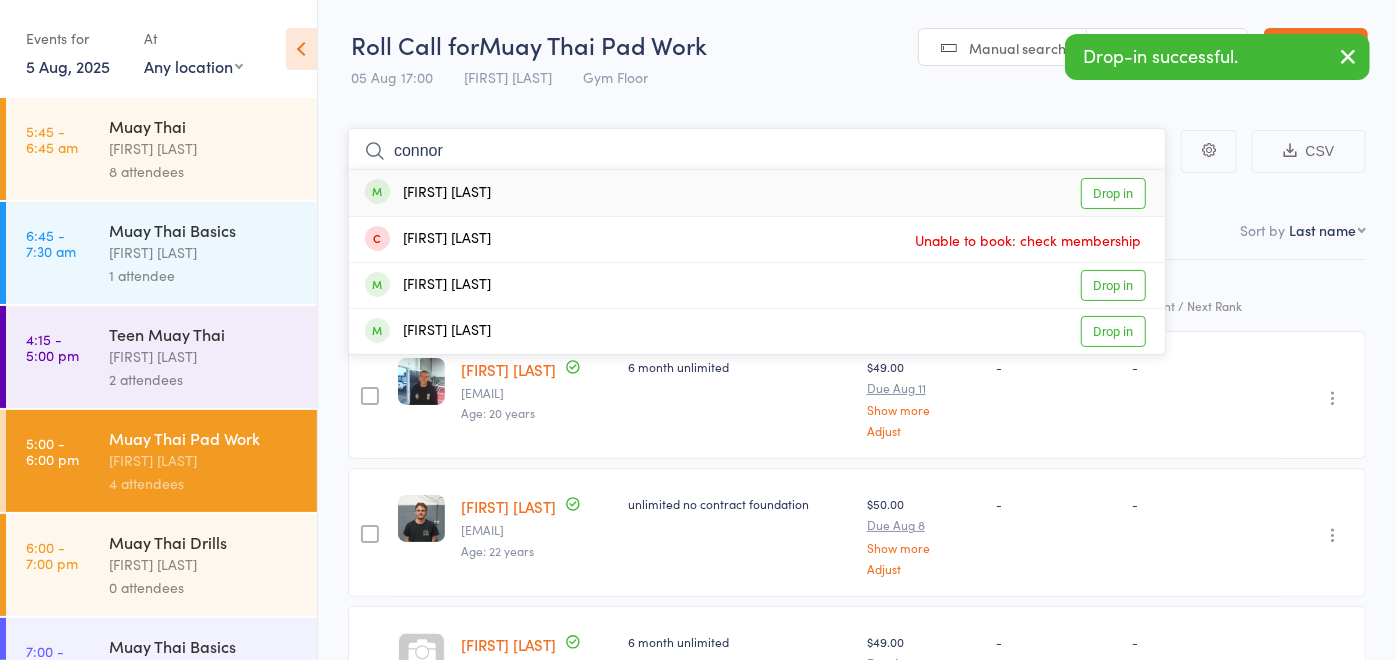 type on "connor" 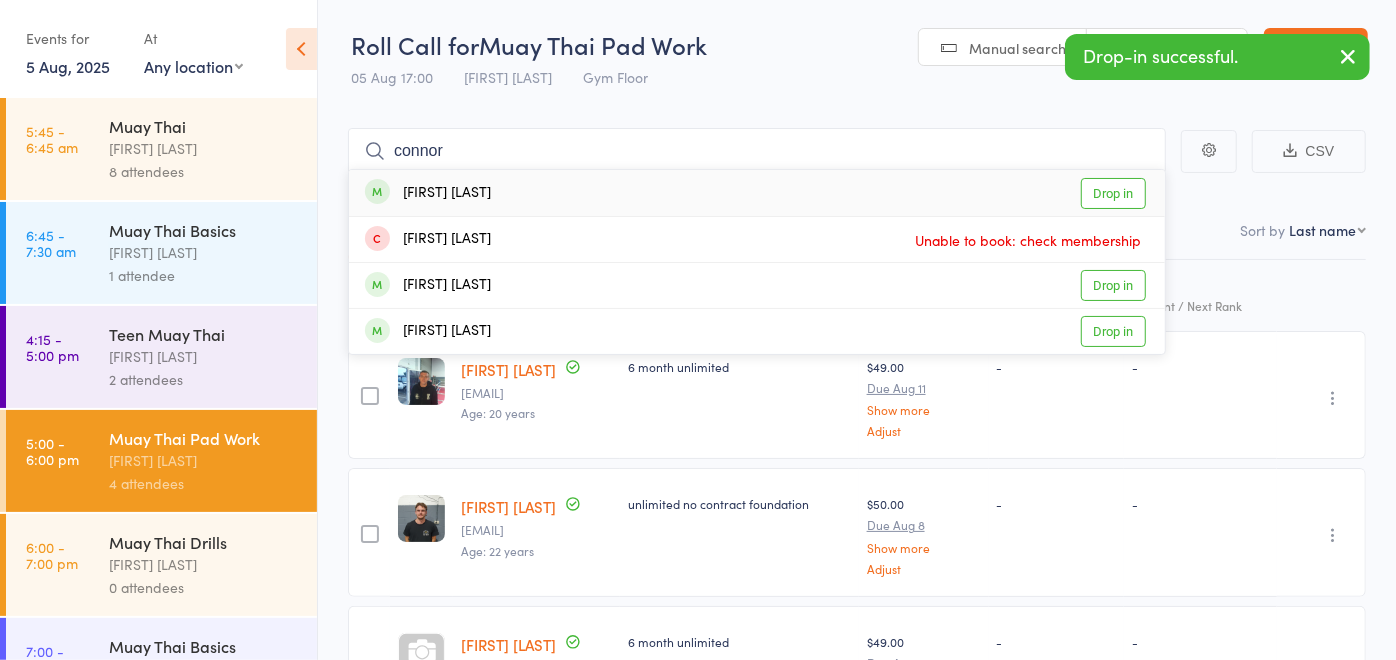 click on "Connor Pearson Drop in" at bounding box center (757, 193) 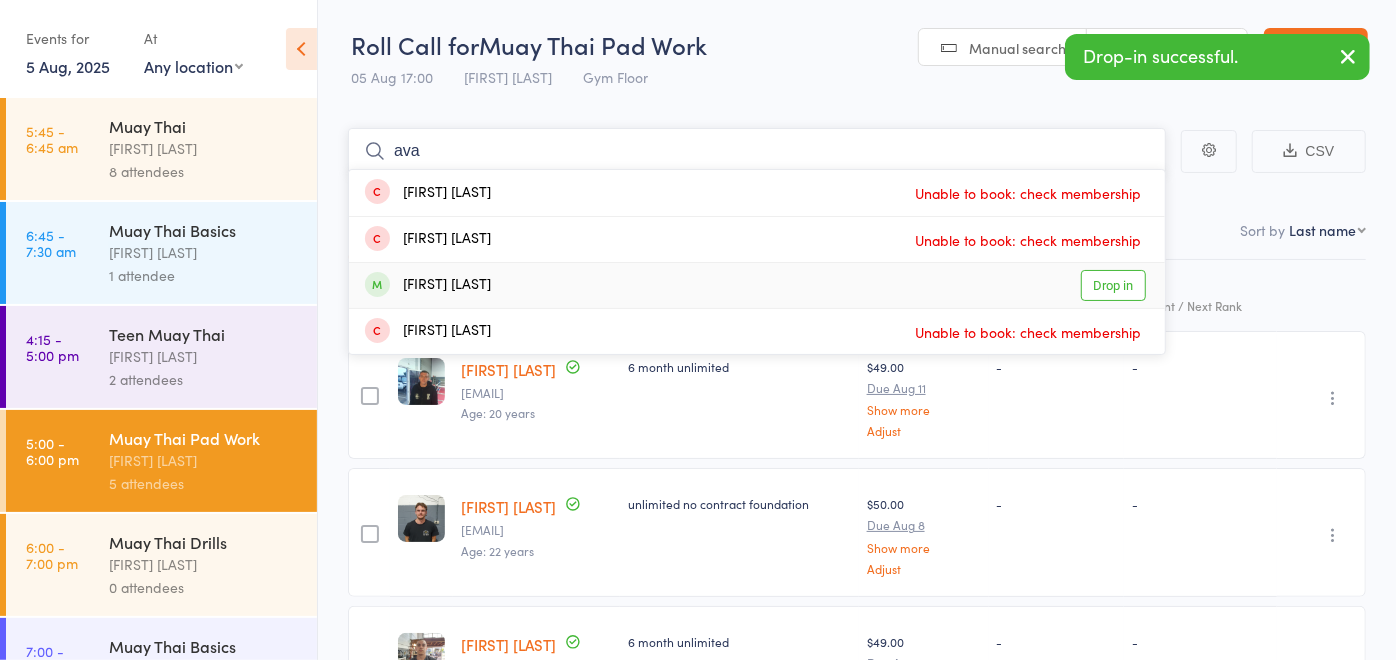 type on "ava" 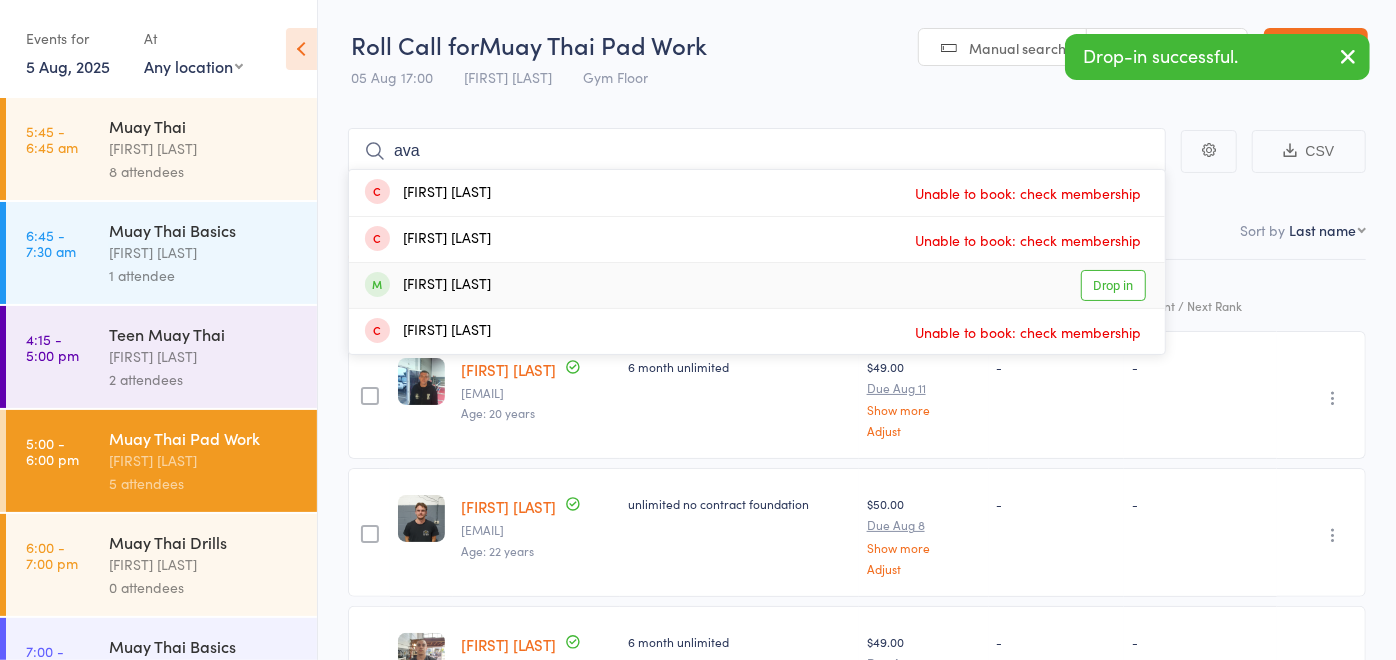 click on "Ava Dusan-Muir Drop in" at bounding box center [757, 285] 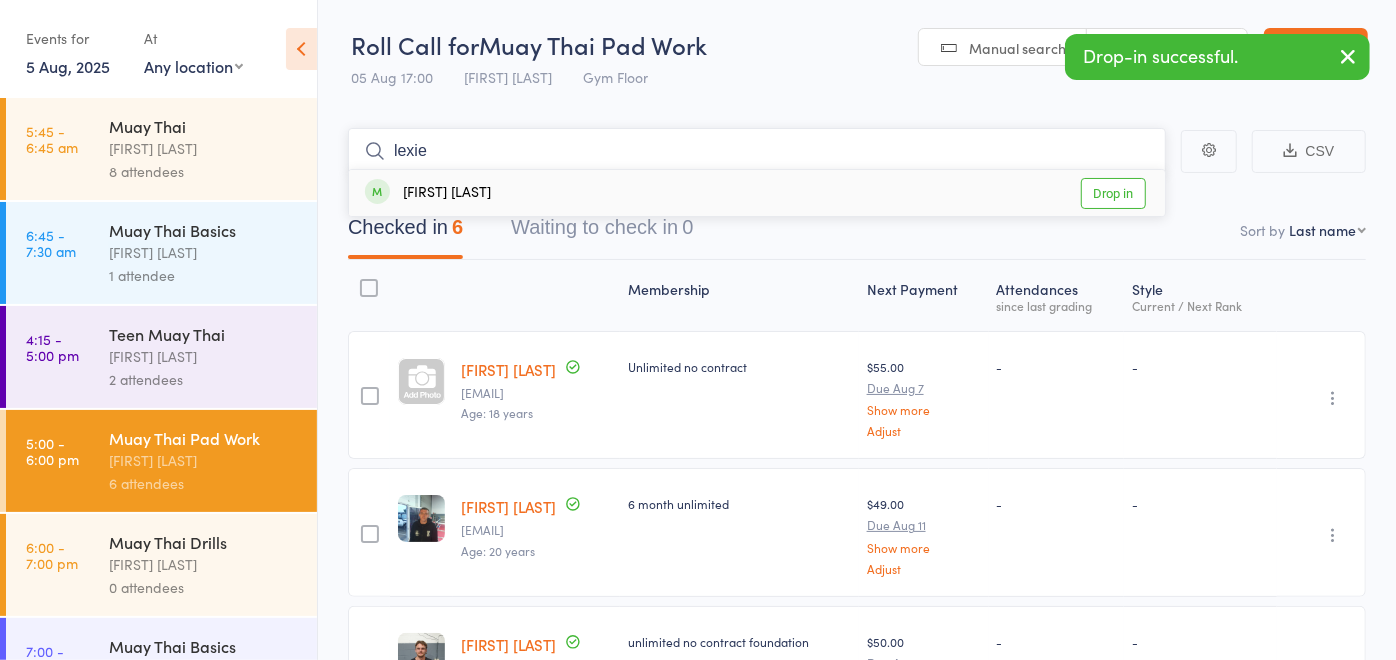 type on "lexie" 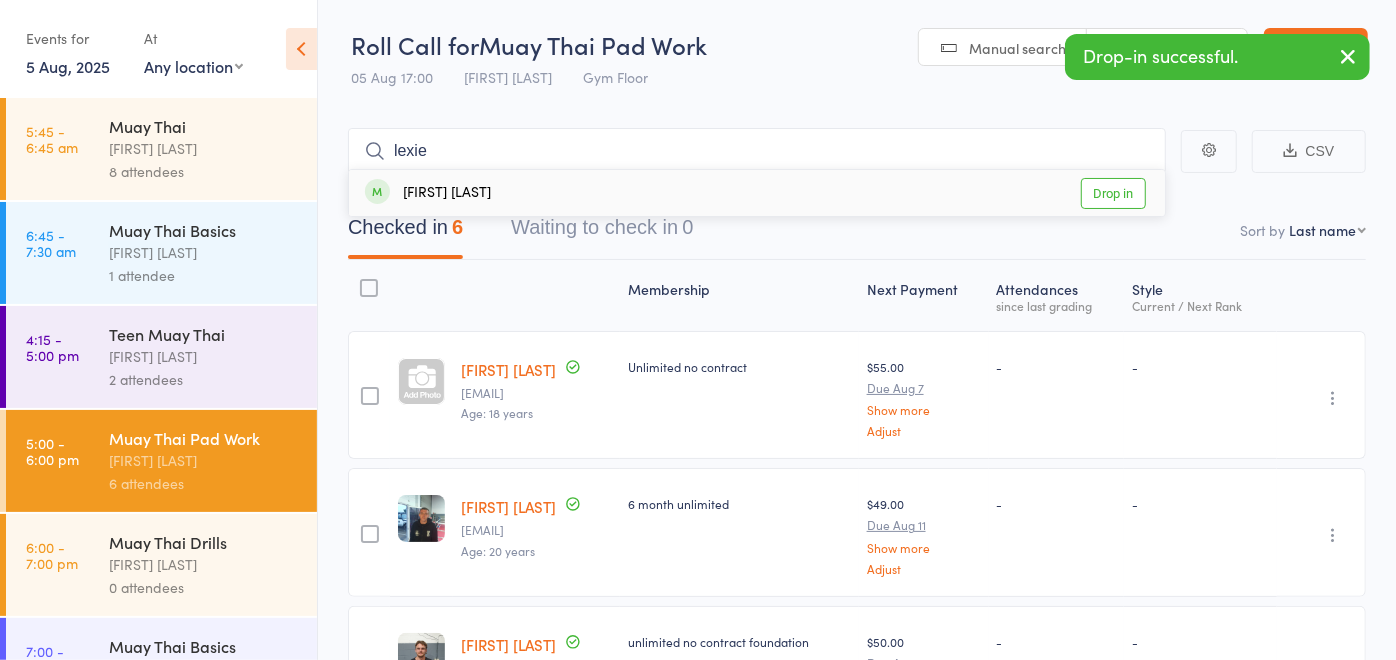 click on "Lexie Dusan-Muir" at bounding box center (428, 193) 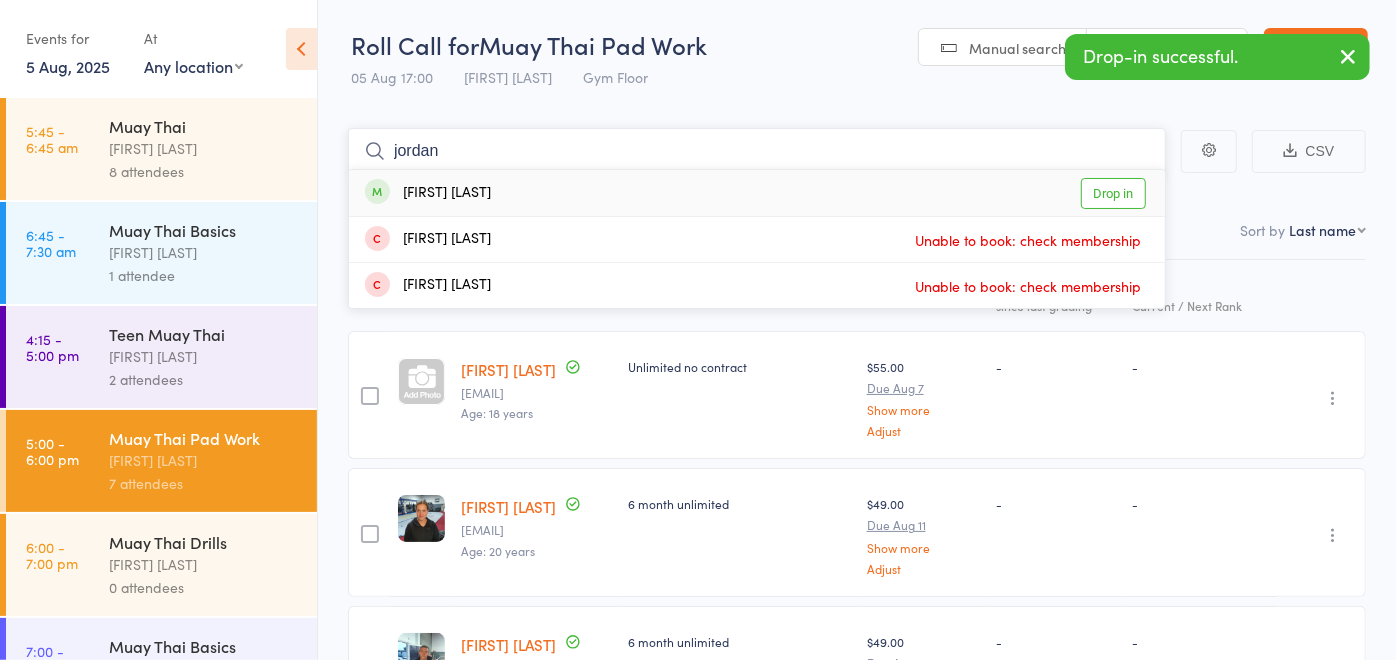 type on "jordan" 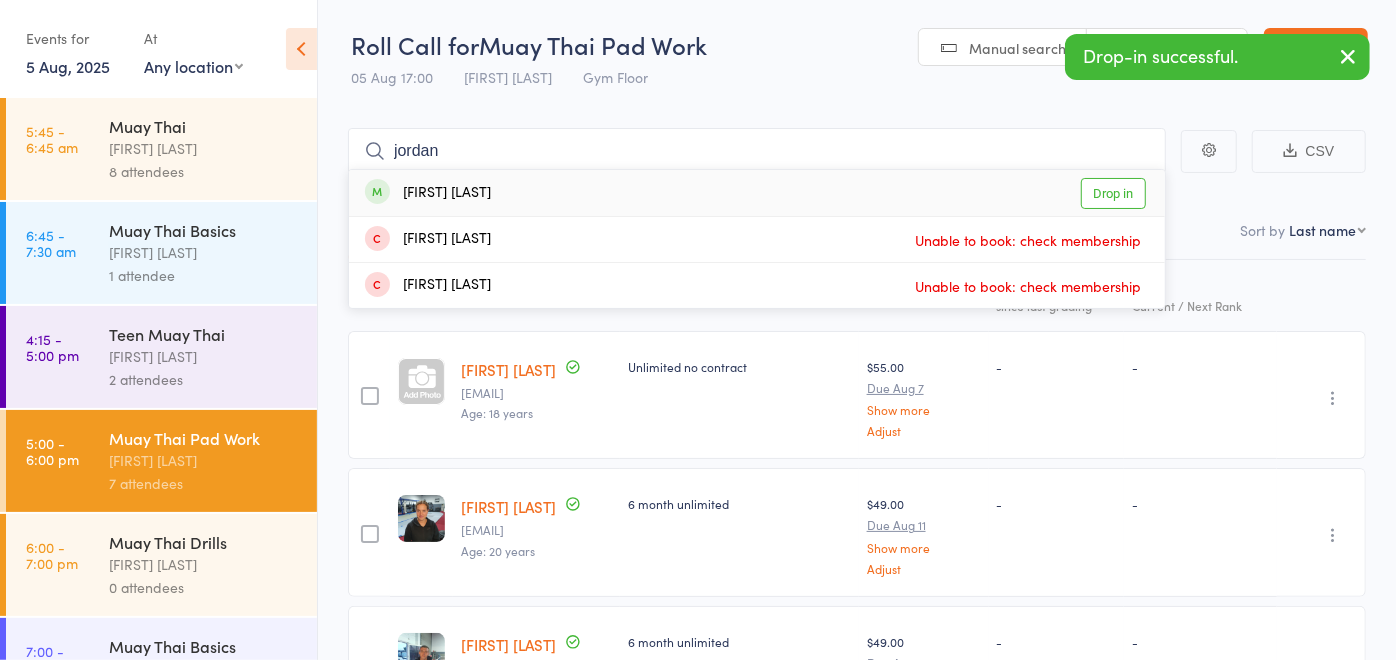 click on "Jordan Ernst Drop in" at bounding box center (757, 193) 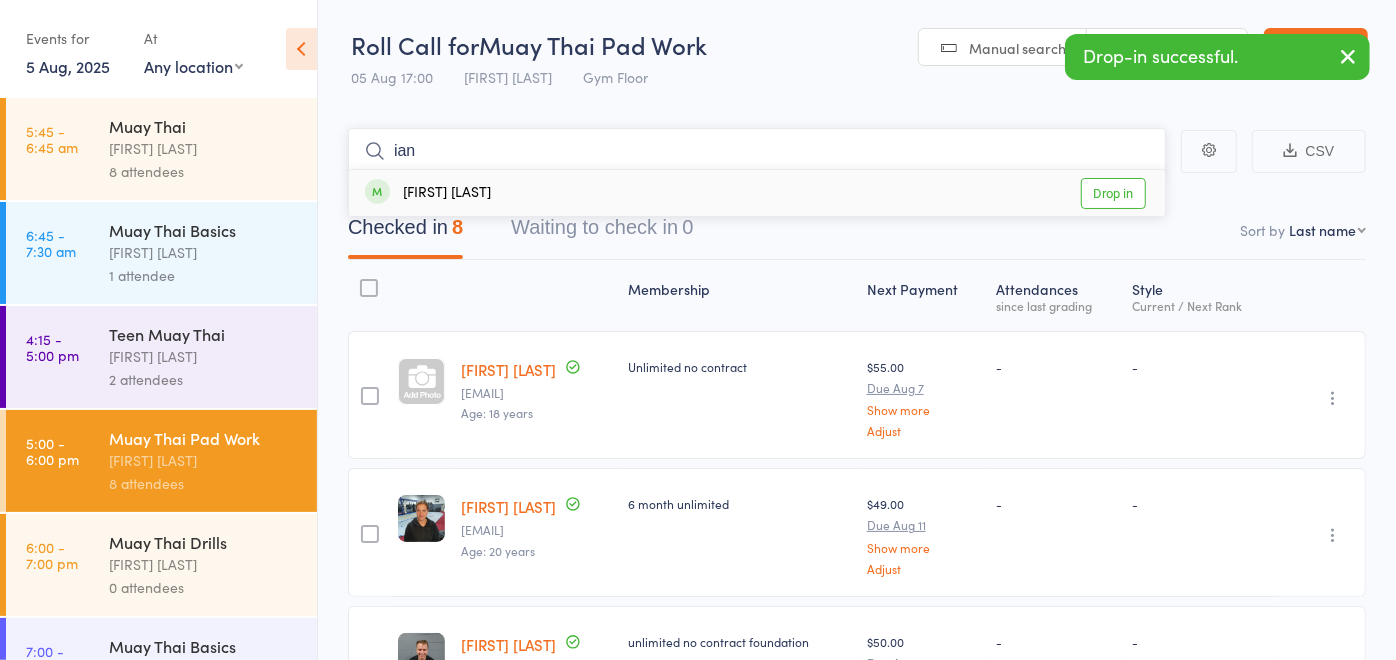 type on "ian" 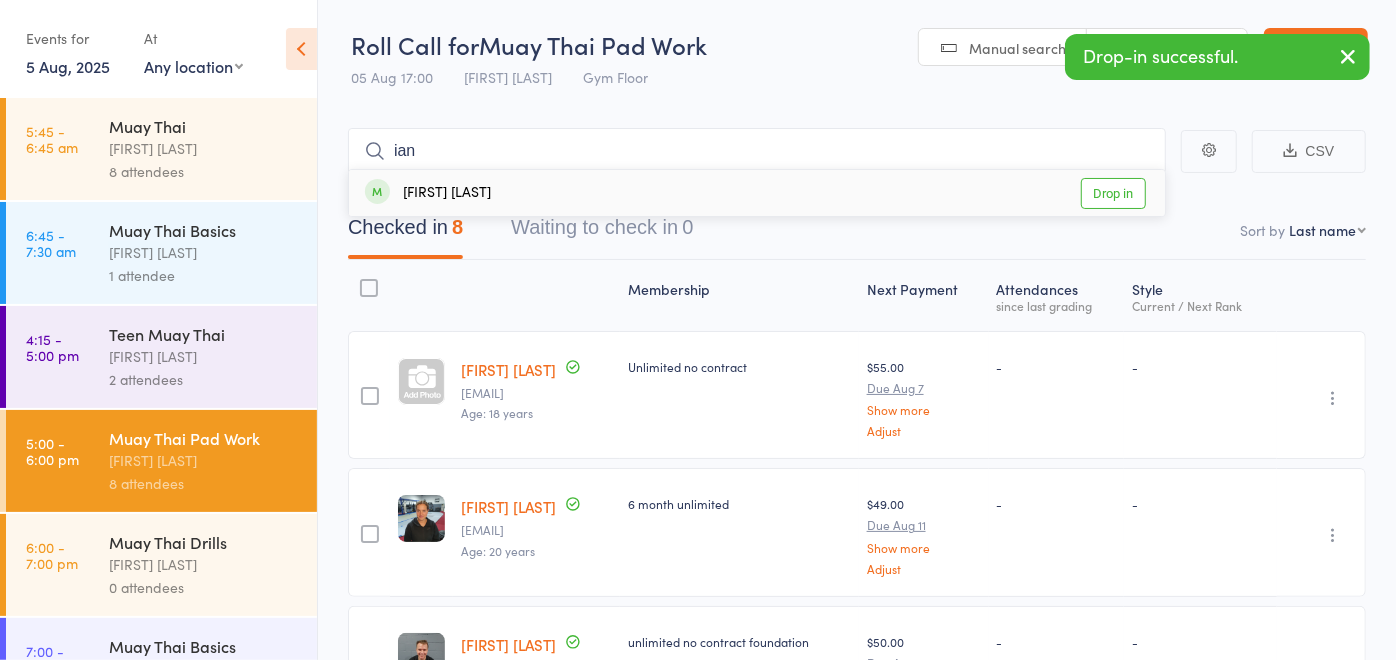 click on "Ian Ritchie Drop in" at bounding box center (757, 193) 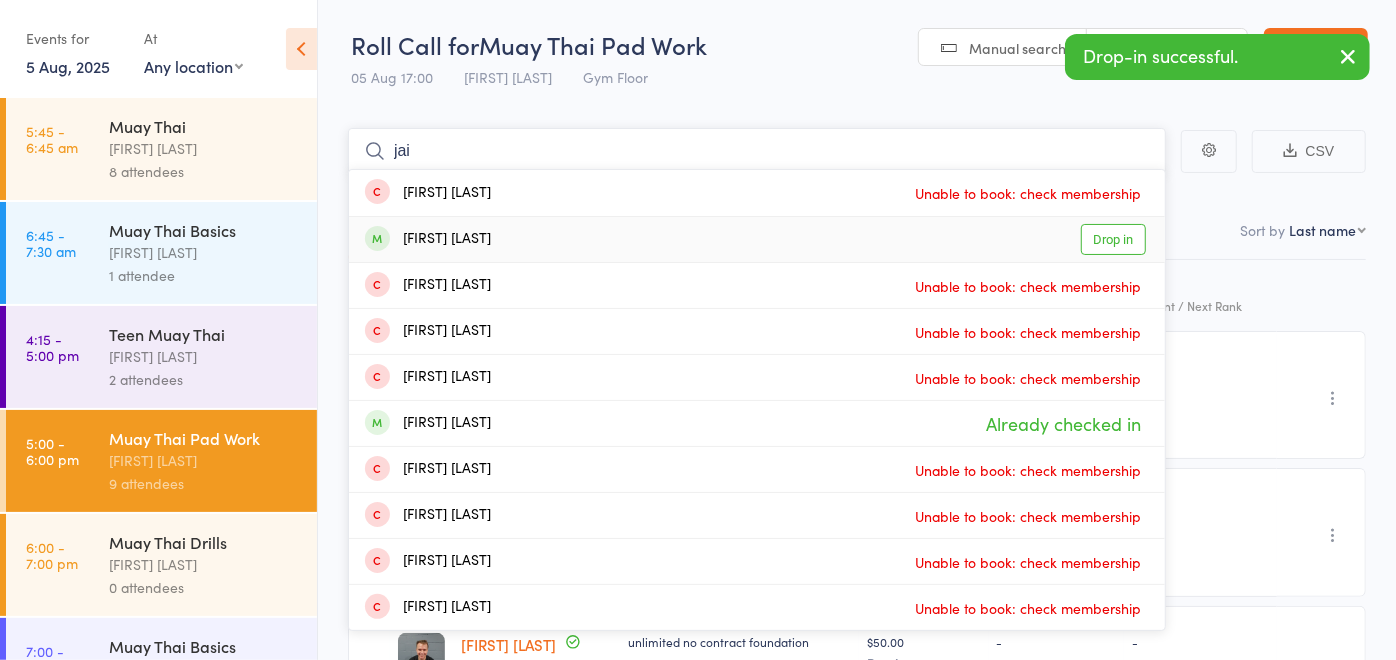 type on "jai" 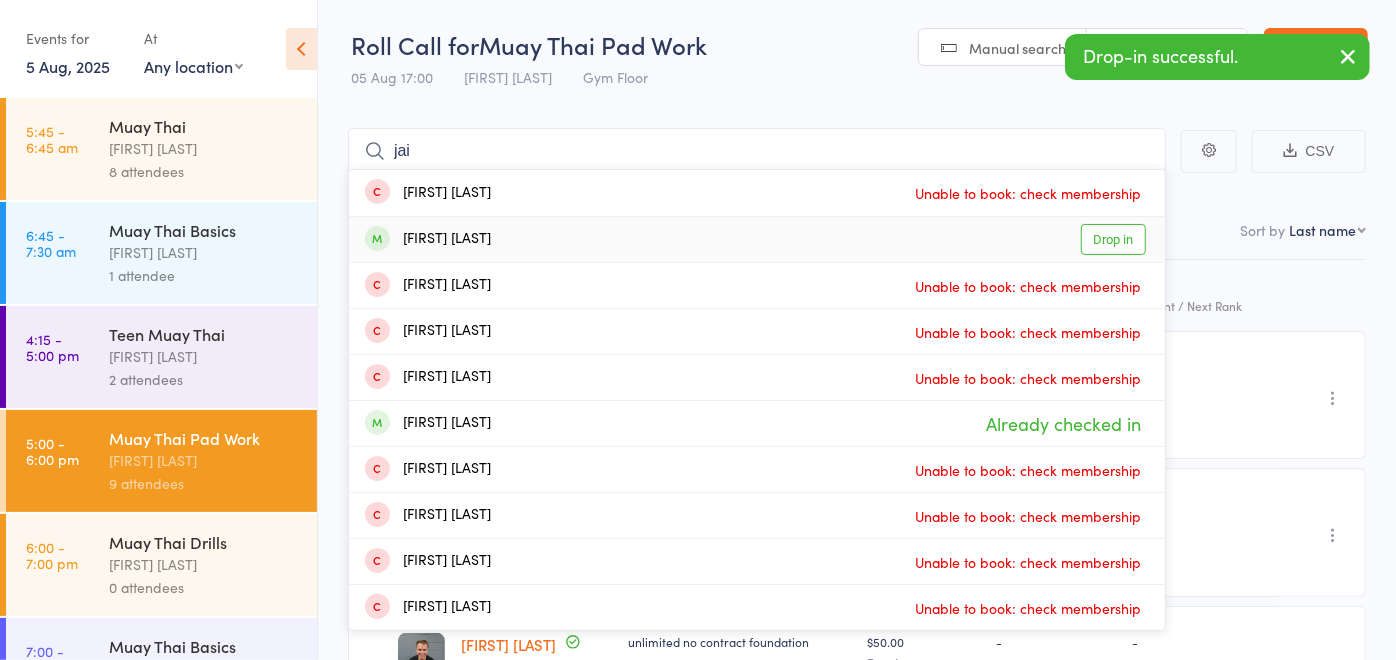 click on "Jai Kennedy Drop in" at bounding box center [757, 239] 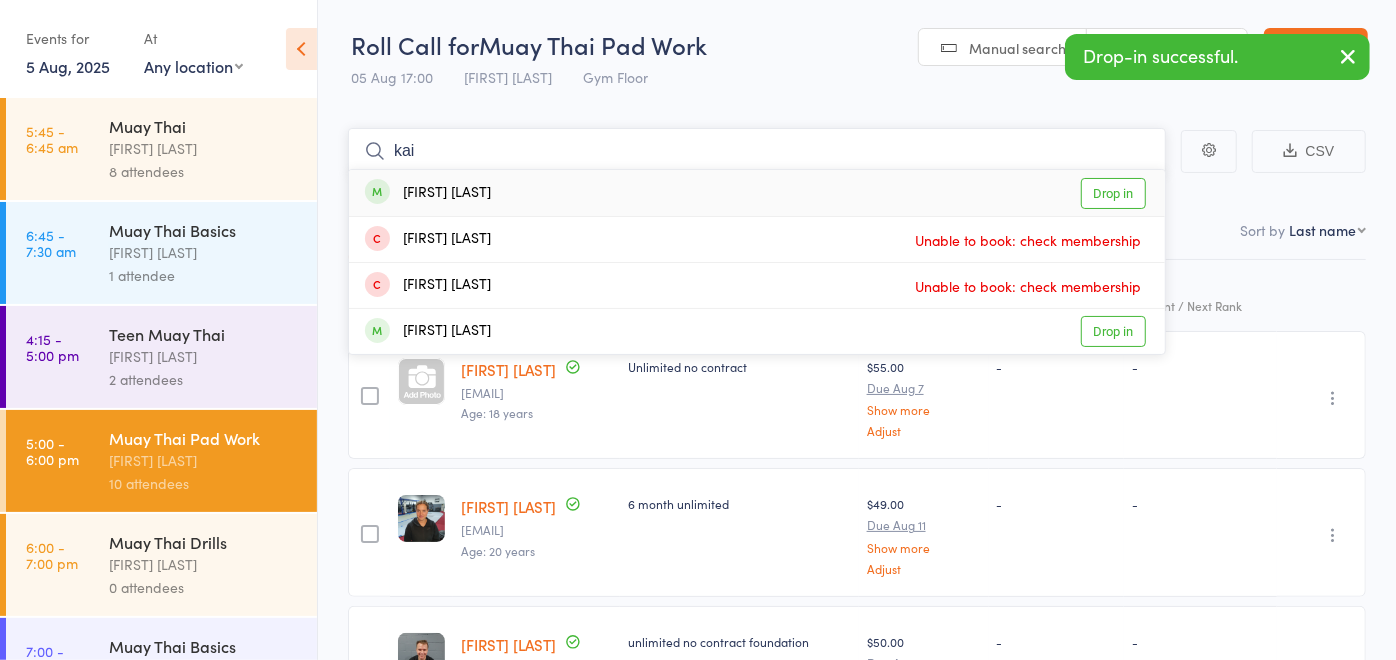 type on "kai" 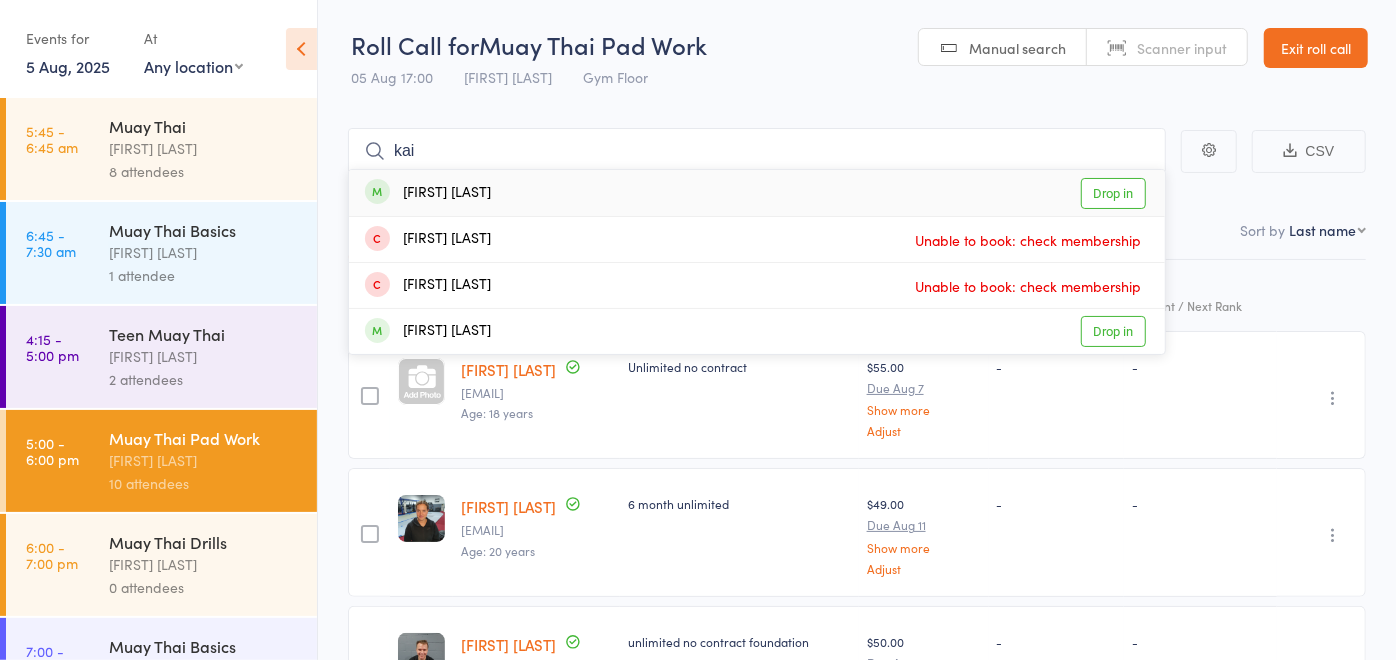 click on "Kai Seguin Drop in" at bounding box center [757, 193] 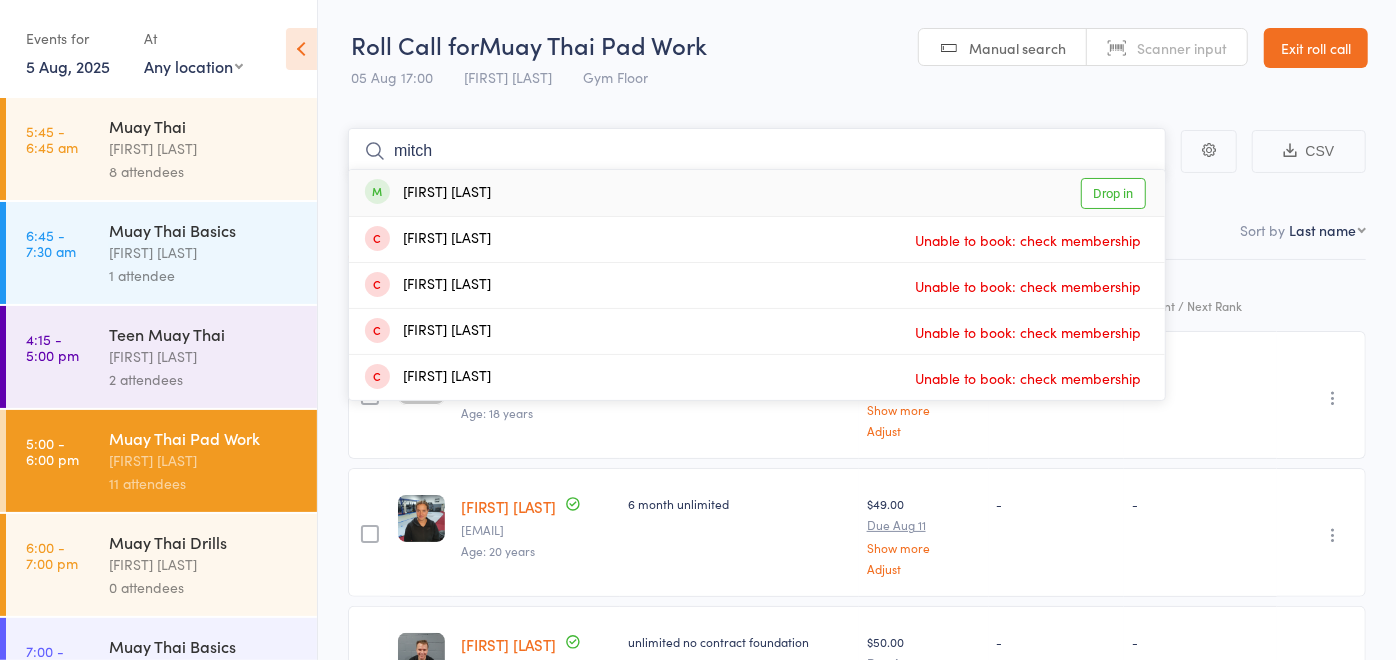 type on "mitch" 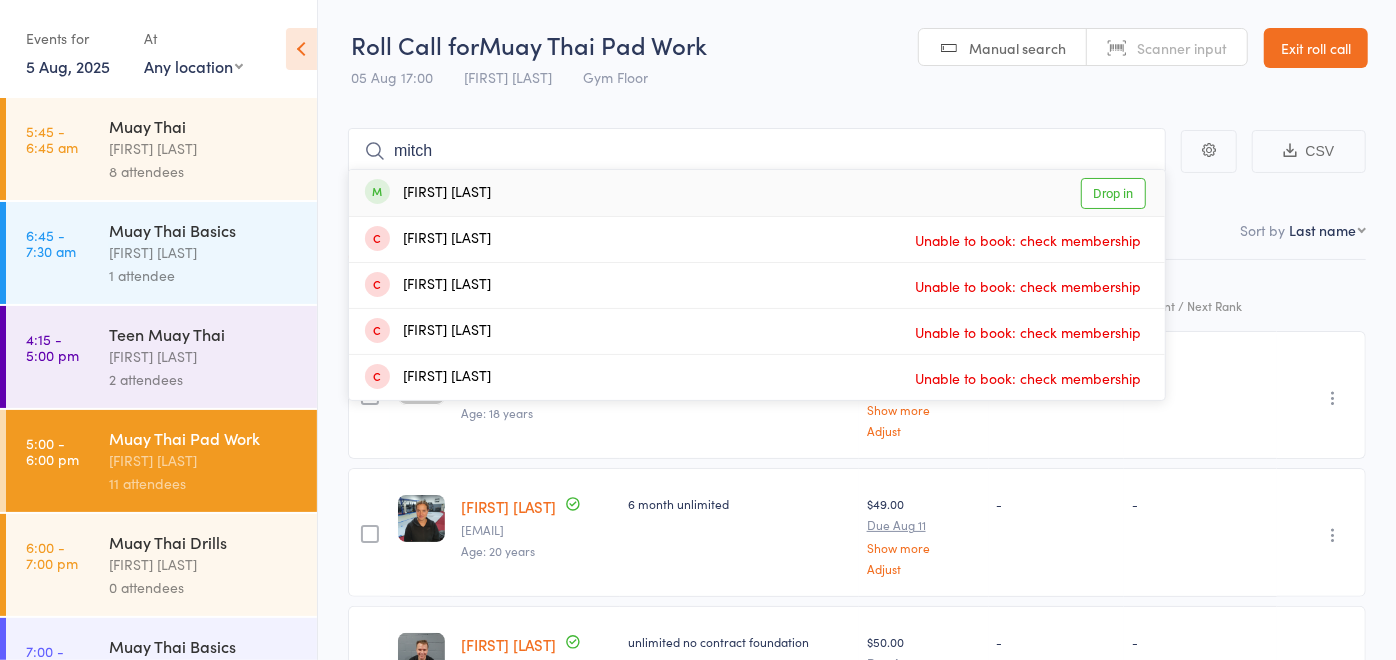 click on "Mitch Jackson Drop in" at bounding box center (757, 193) 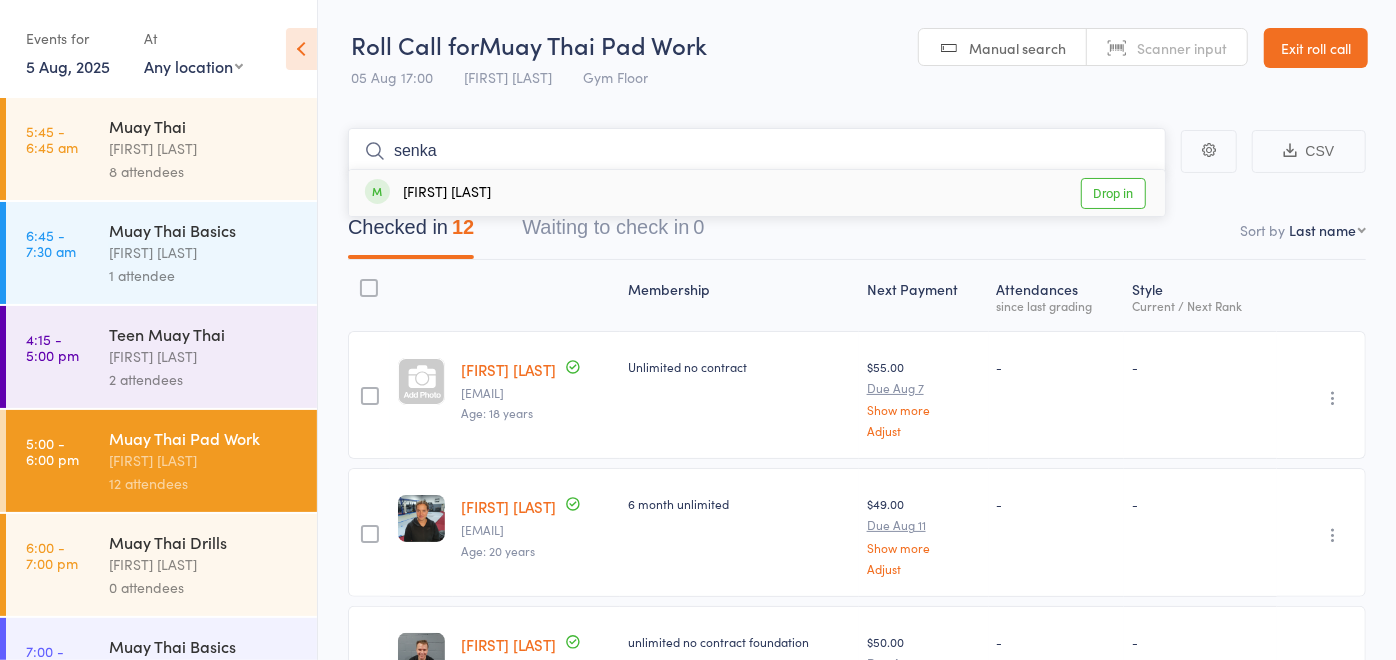 type on "senka" 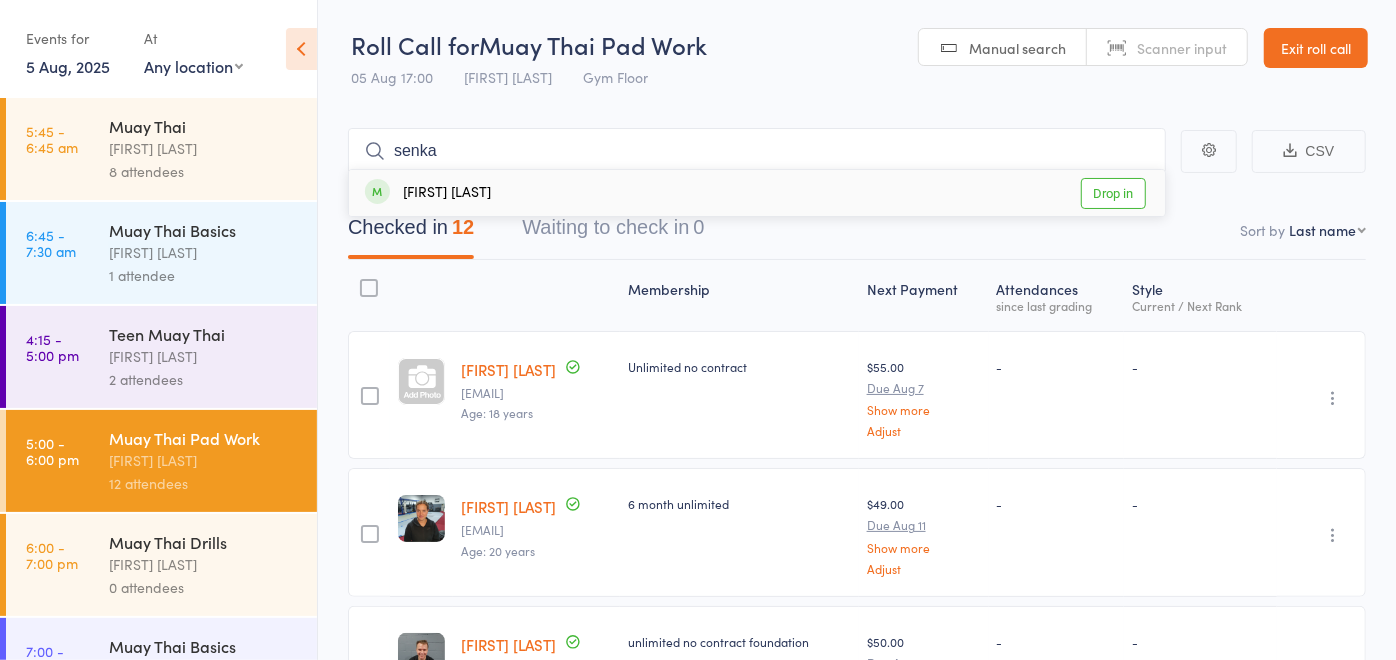 click on "[FIRST] [LAST]" at bounding box center (428, 193) 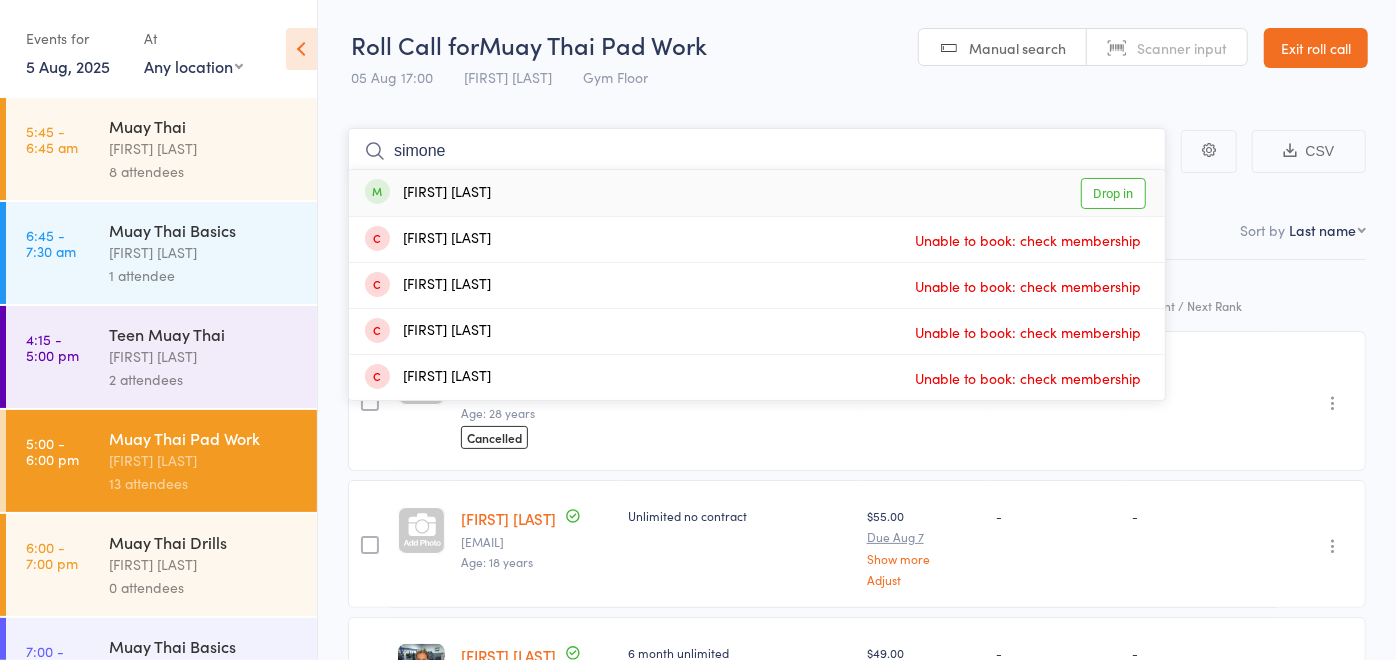 type on "simone" 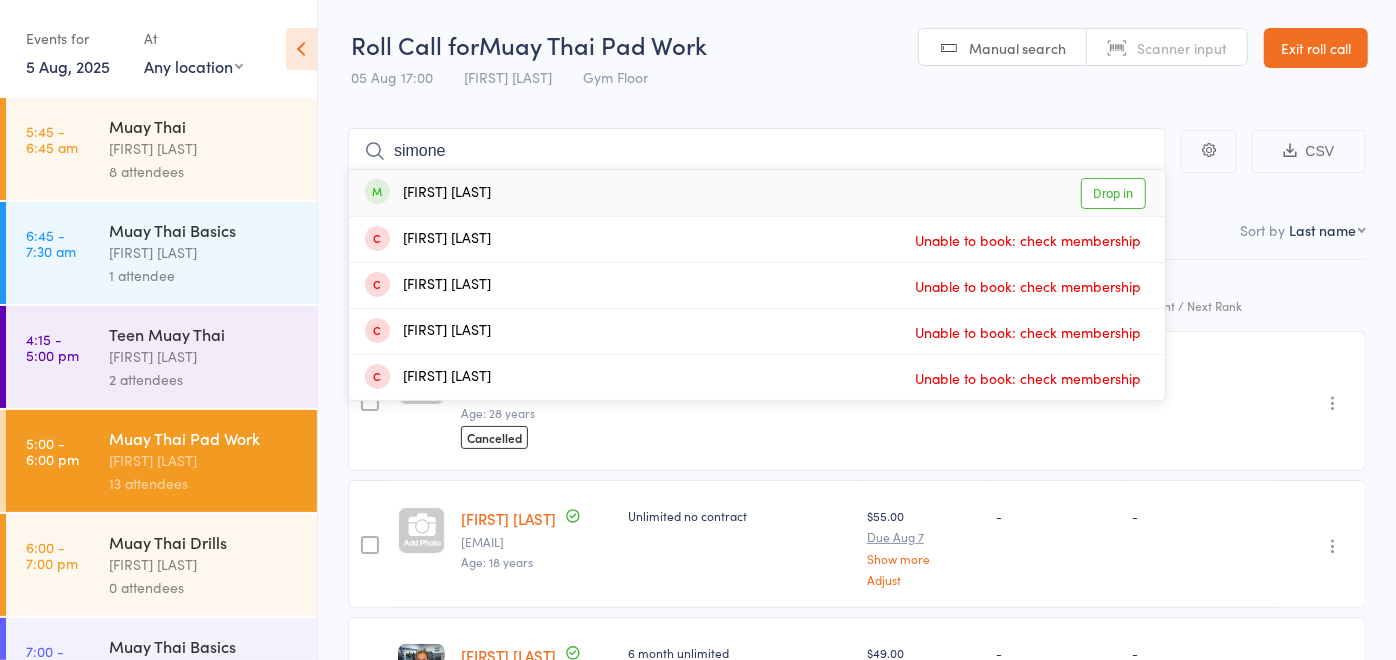 click on "Simone Dench Drop in" at bounding box center [757, 193] 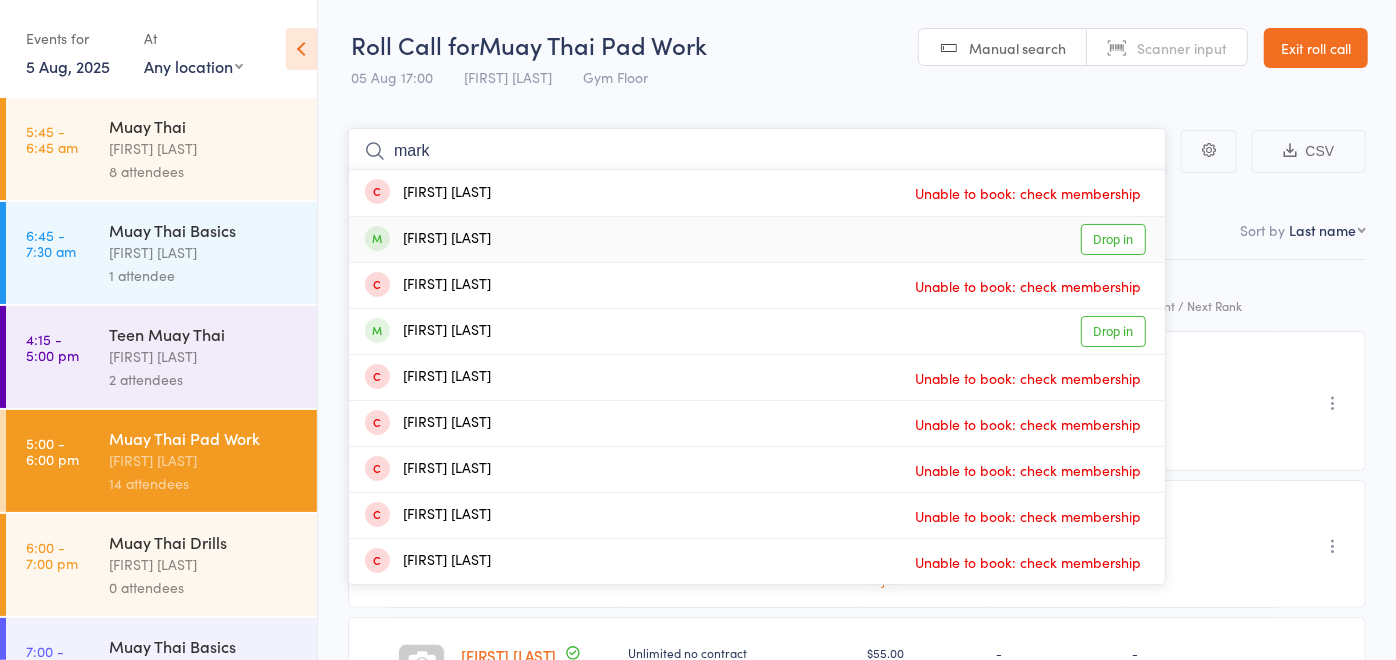 type on "mark" 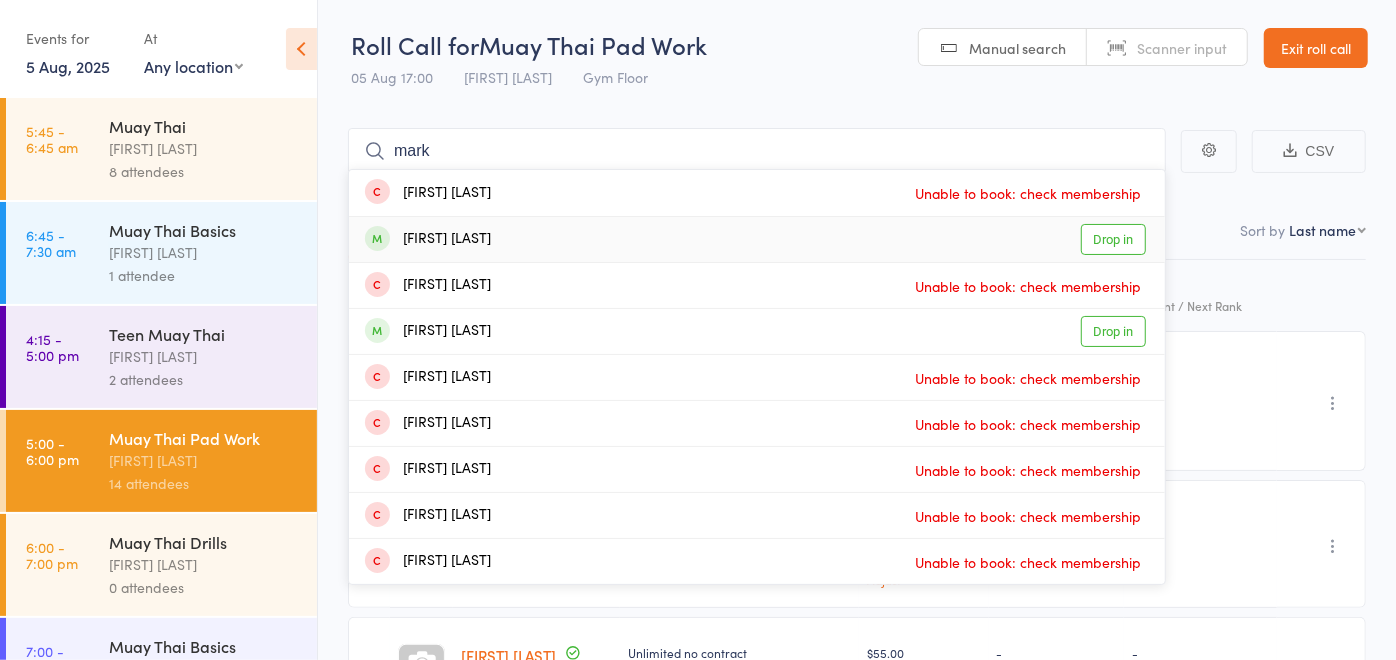 click on "Mark Khalil Drop in" at bounding box center (757, 239) 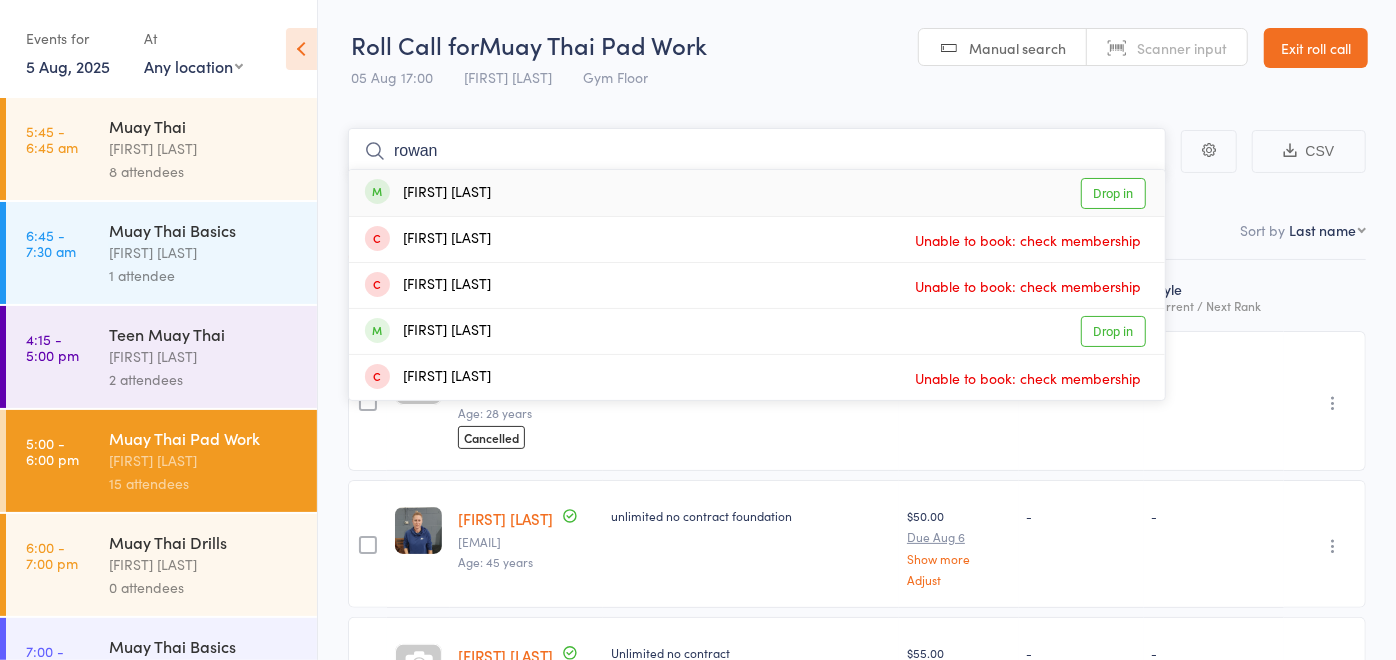 type on "rowan" 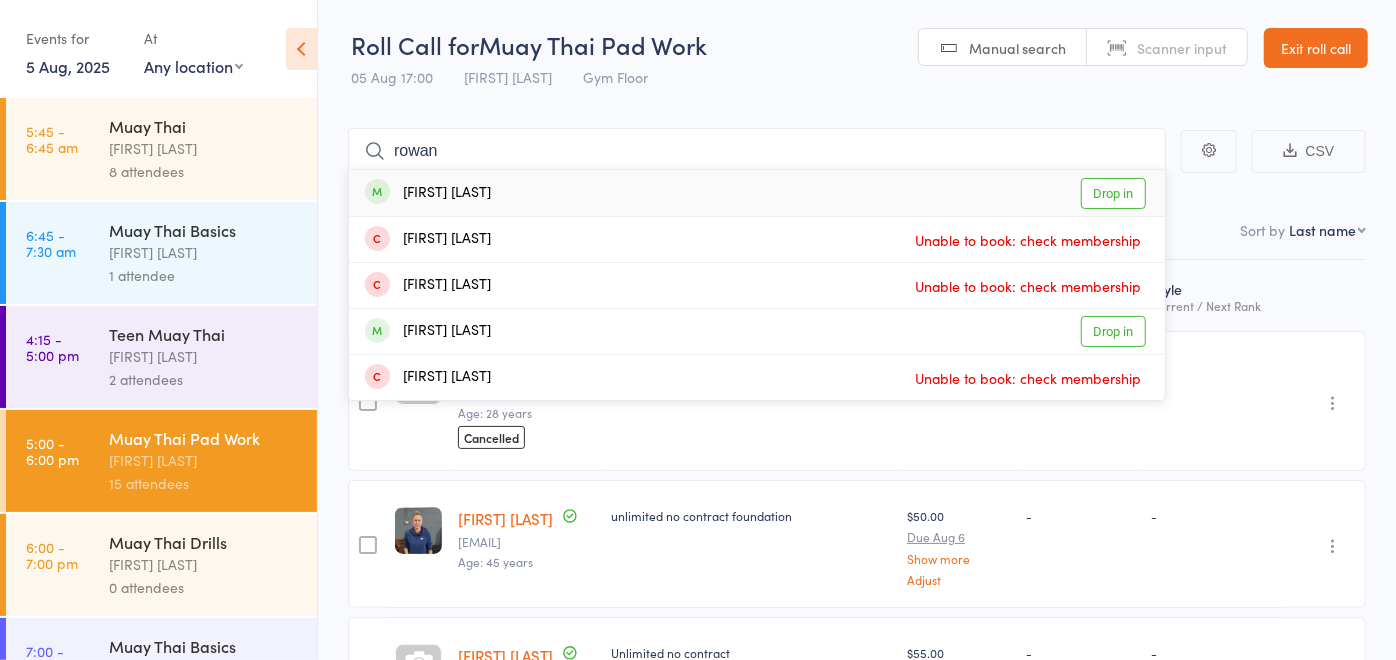 click on "Rowan King Drop in" at bounding box center (757, 193) 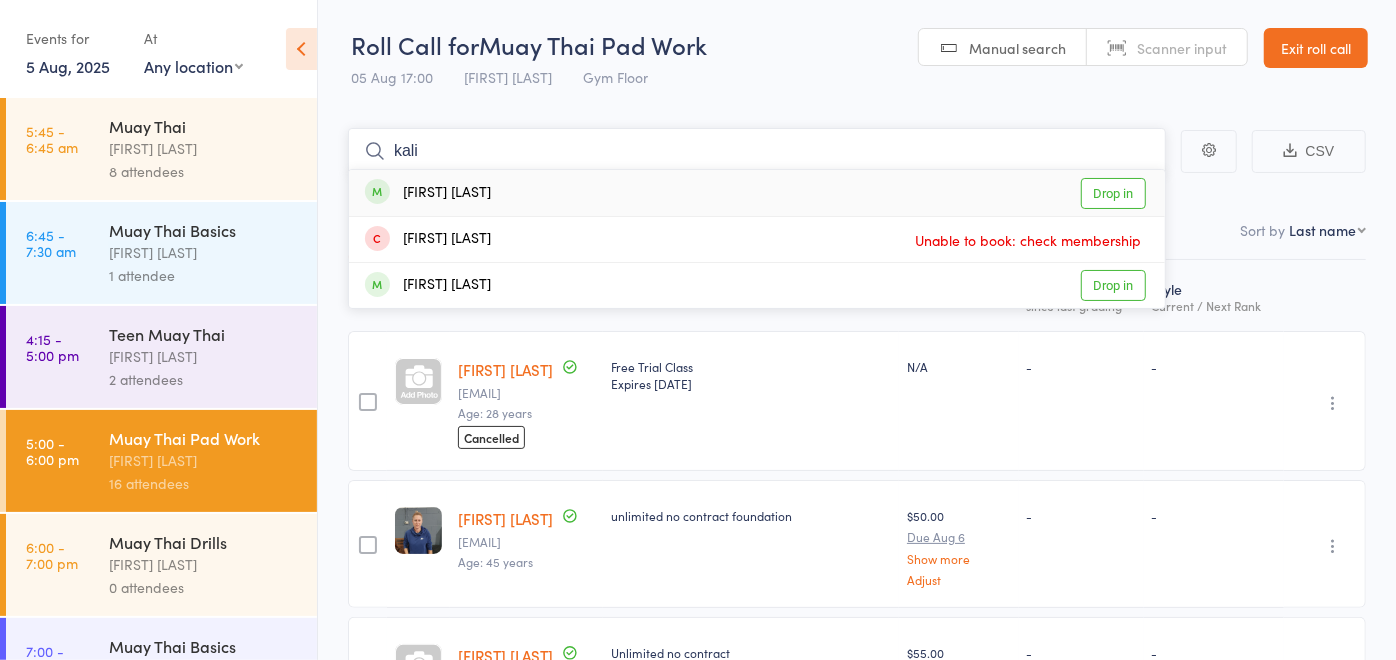 type on "kali" 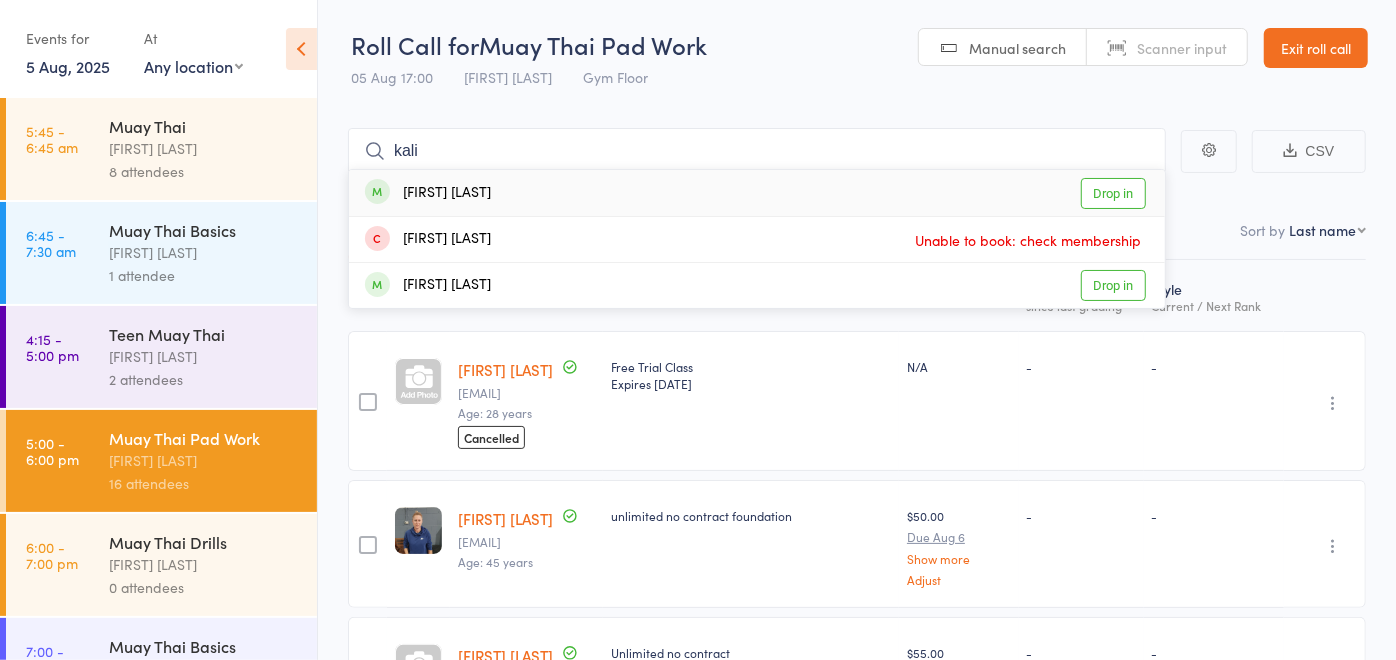 click on "Kalila Zylstra Drop in" at bounding box center (757, 193) 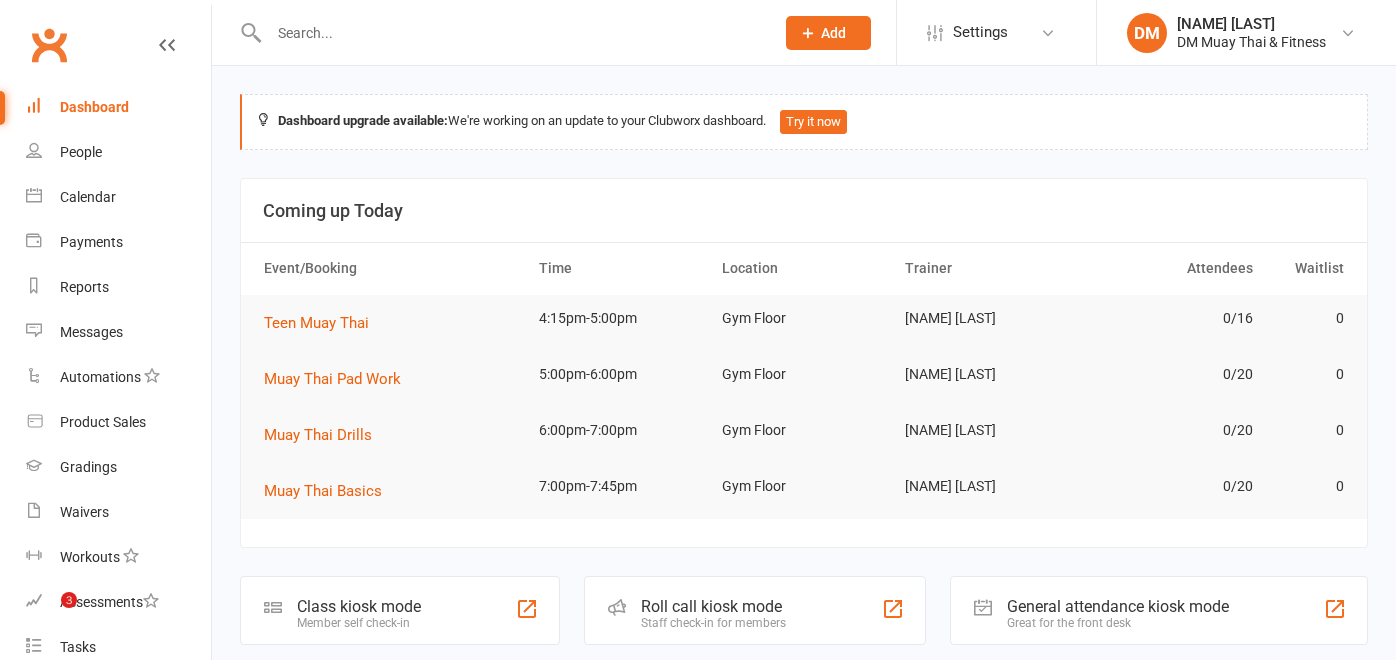 scroll, scrollTop: 0, scrollLeft: 0, axis: both 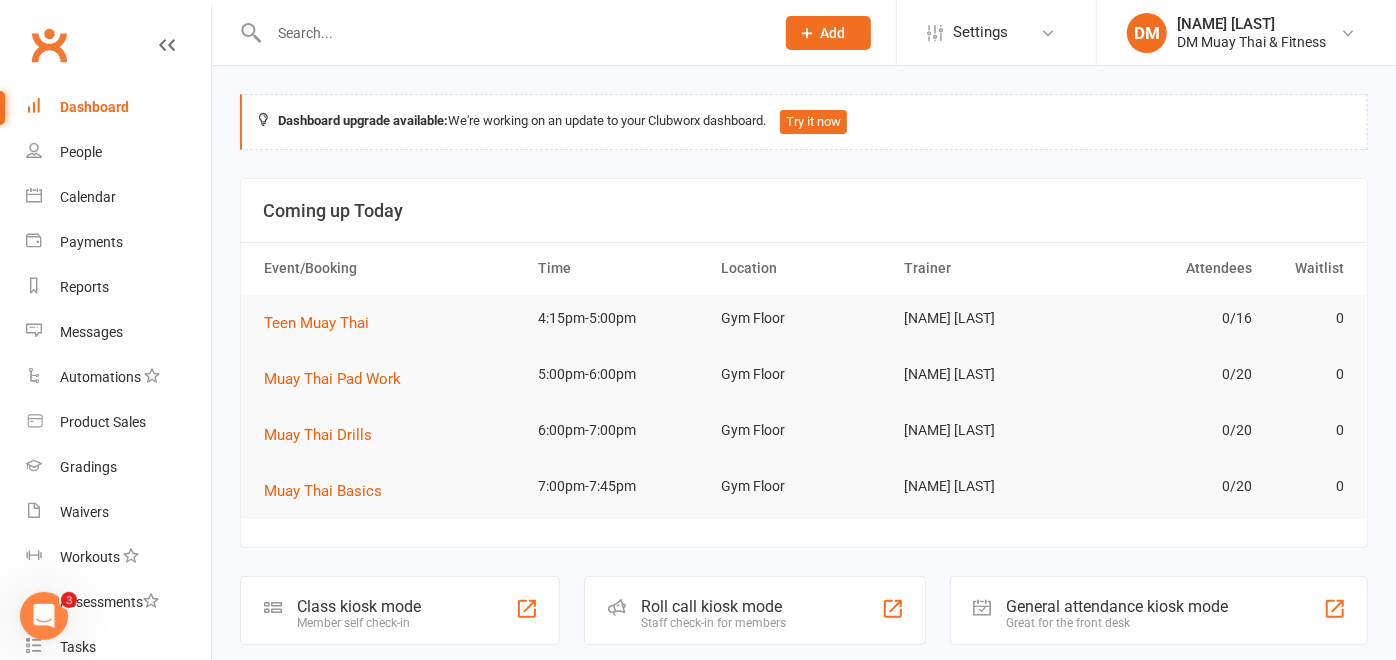 click at bounding box center (511, 33) 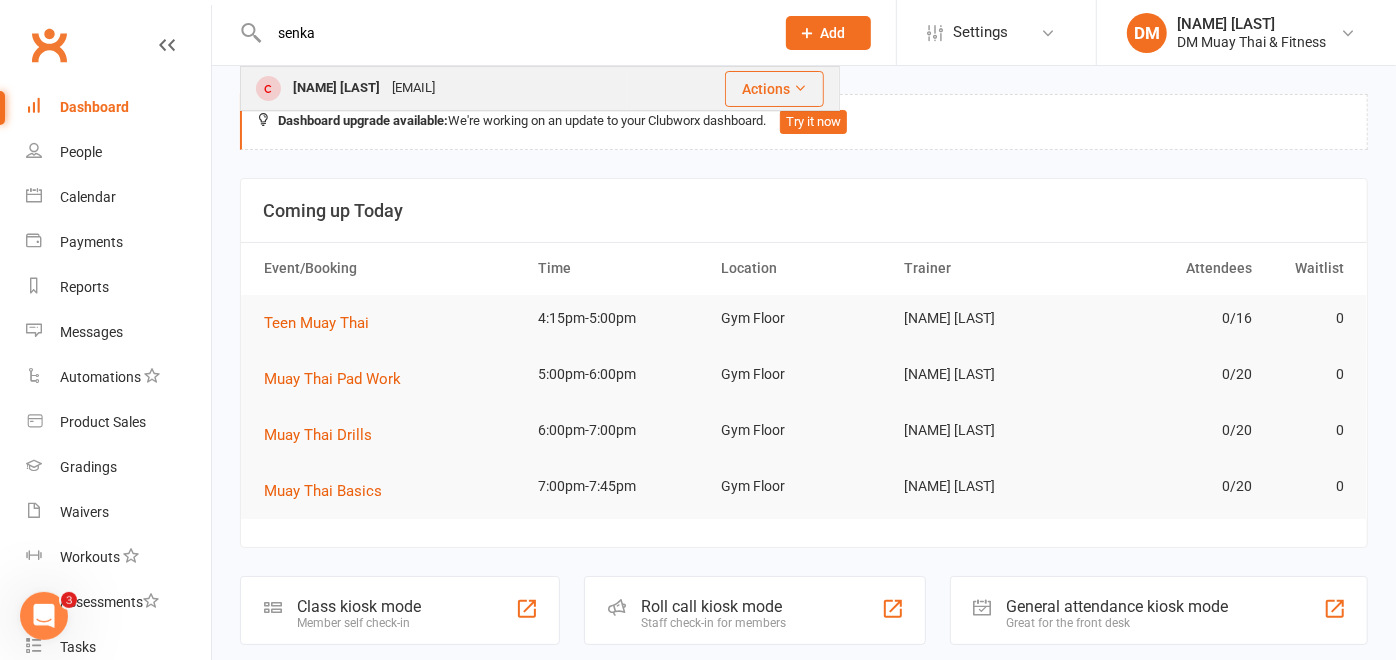 type on "senka" 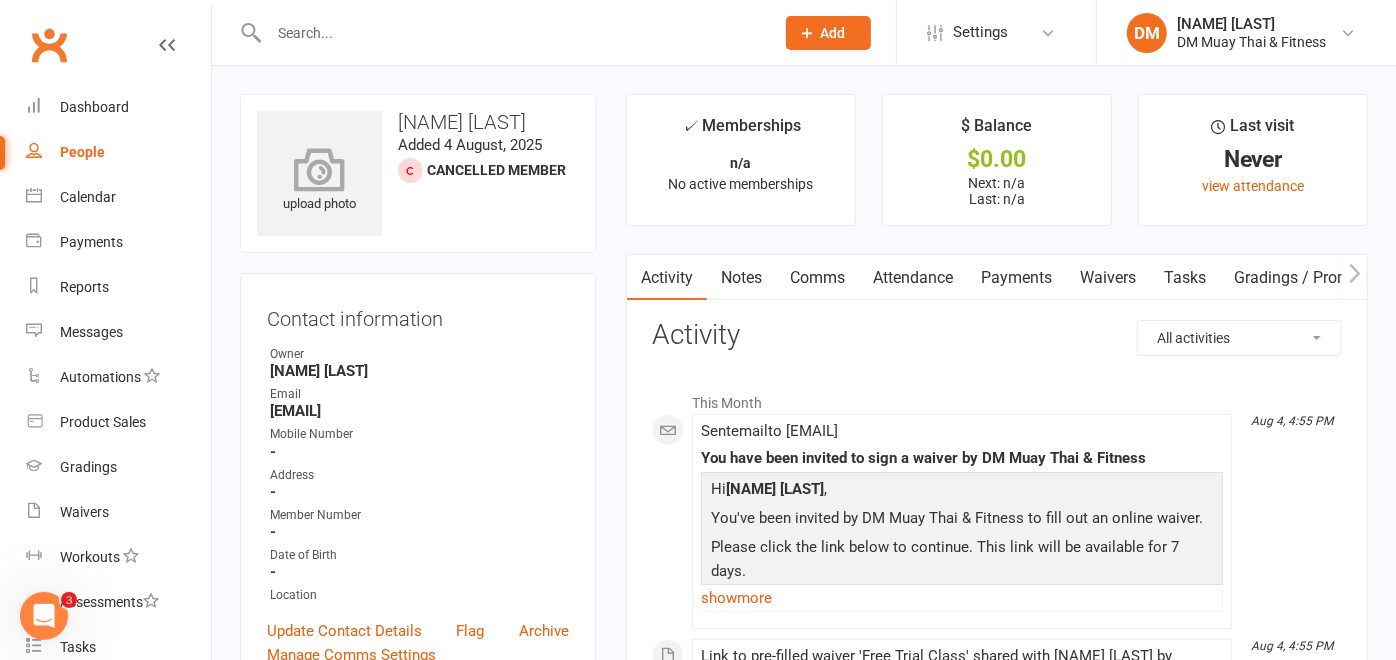 scroll, scrollTop: 111, scrollLeft: 0, axis: vertical 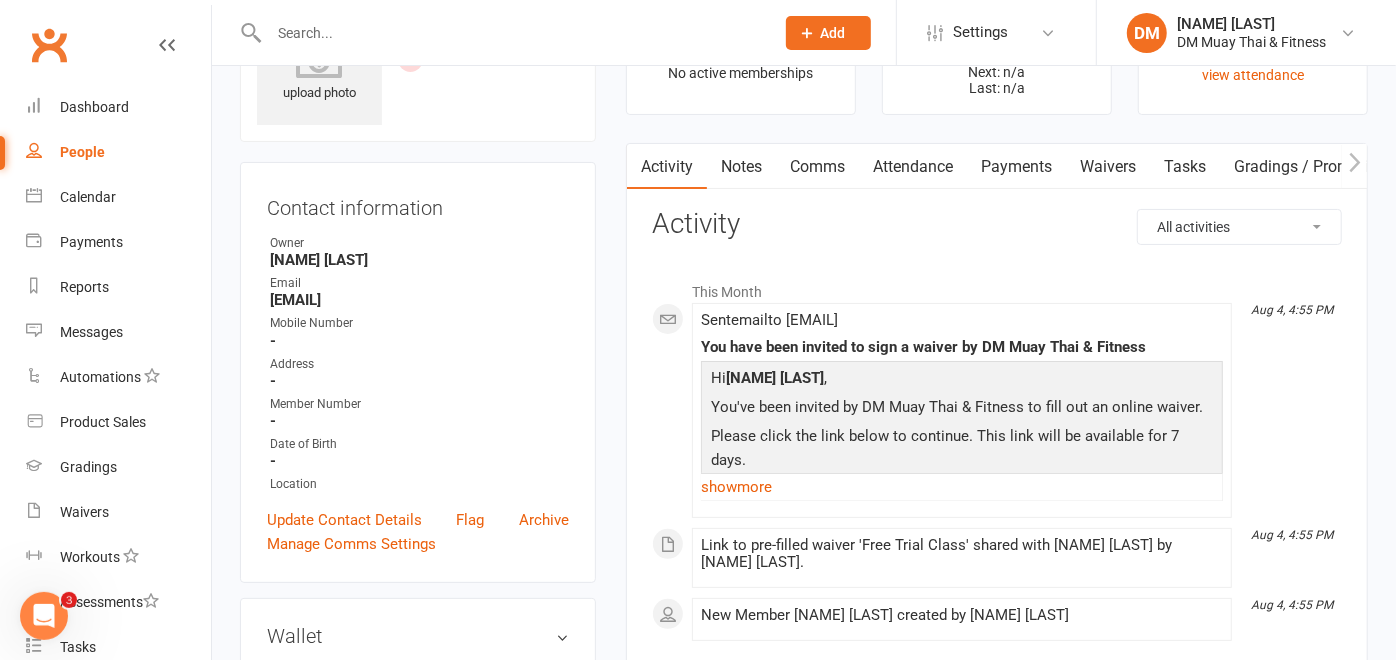 click on "Waivers" at bounding box center (1108, 167) 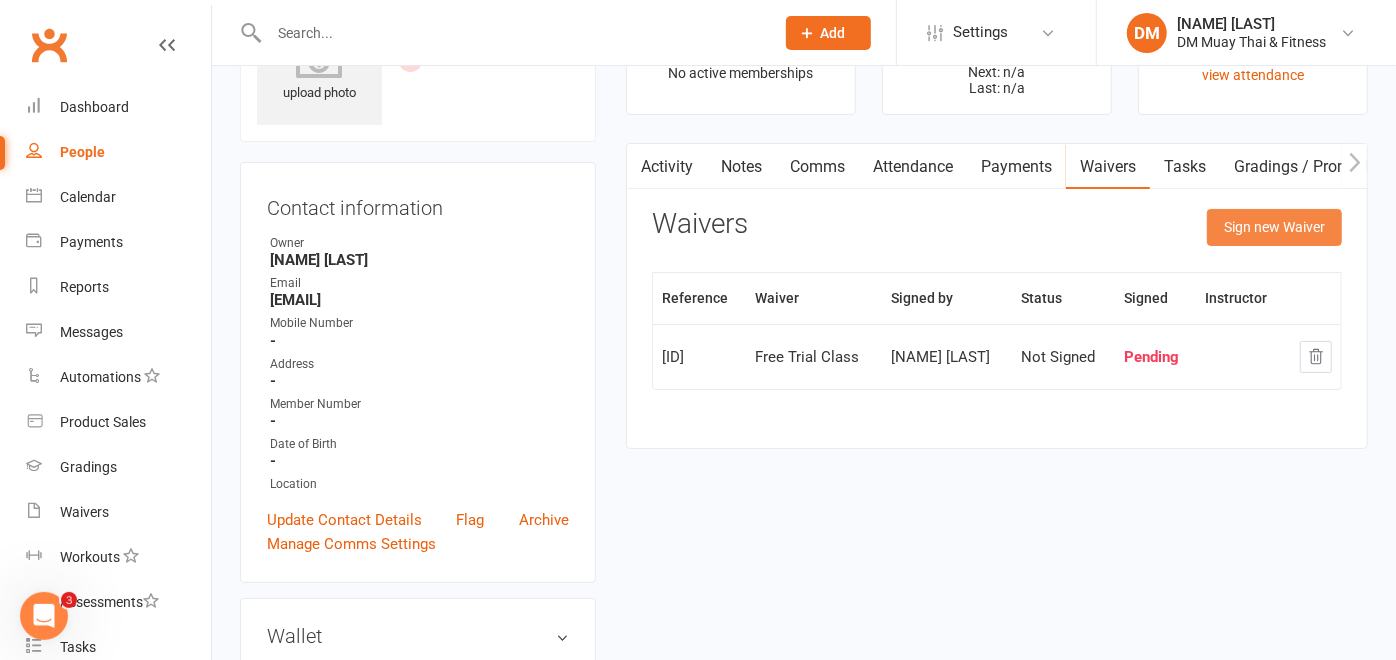 click on "Sign new Waiver" at bounding box center [1274, 227] 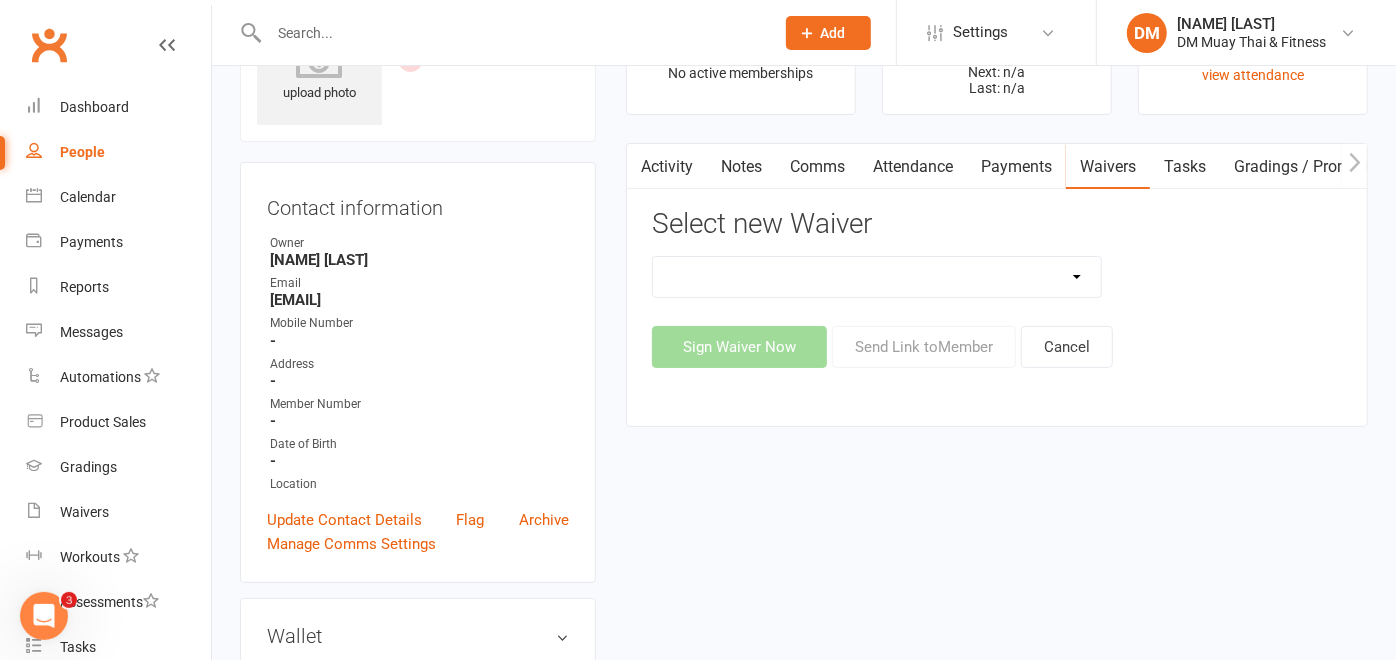 click on "10 Class Pass 2 class weekly fortnightly payments no contract 2 class weekly no contract 2 Week $39 Trial offer (Free Gloves) 3 class weekly 6 month 3 class weekly no contract 3 class weekly no contract fortnightly payments 7 day trial Casual Class Change of payment details Foundation Waiver Free Trial Class Kids/ Teens Free Trial Kids/Teens Waiver New Member Waiver Sponsored Member Waiver TAP Group Free Trial 2 weeks Unlimited class weekly 6 month Unlimited class weekly 6 month fortnightly payments Unlimited class weekly no contract fortnightly payments Unlimited weekly no contract Upfront Waiver" at bounding box center [877, 277] 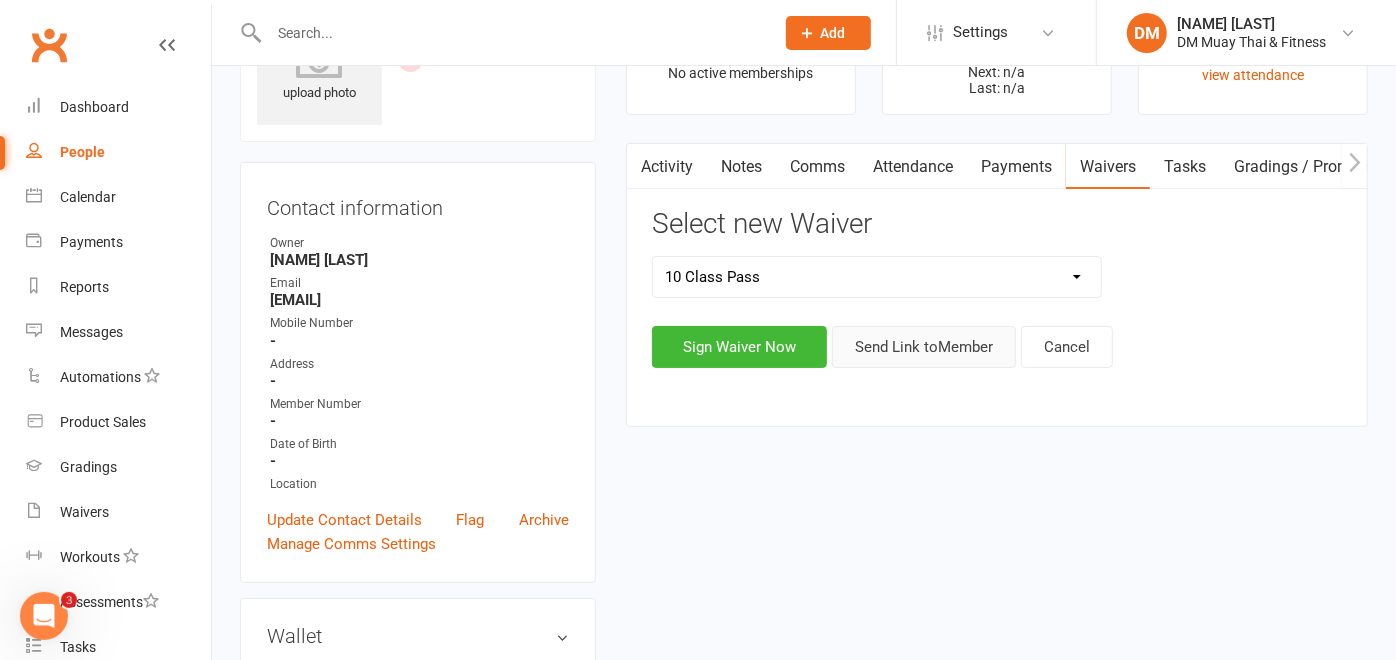 click on "Send Link to  Member" at bounding box center (924, 347) 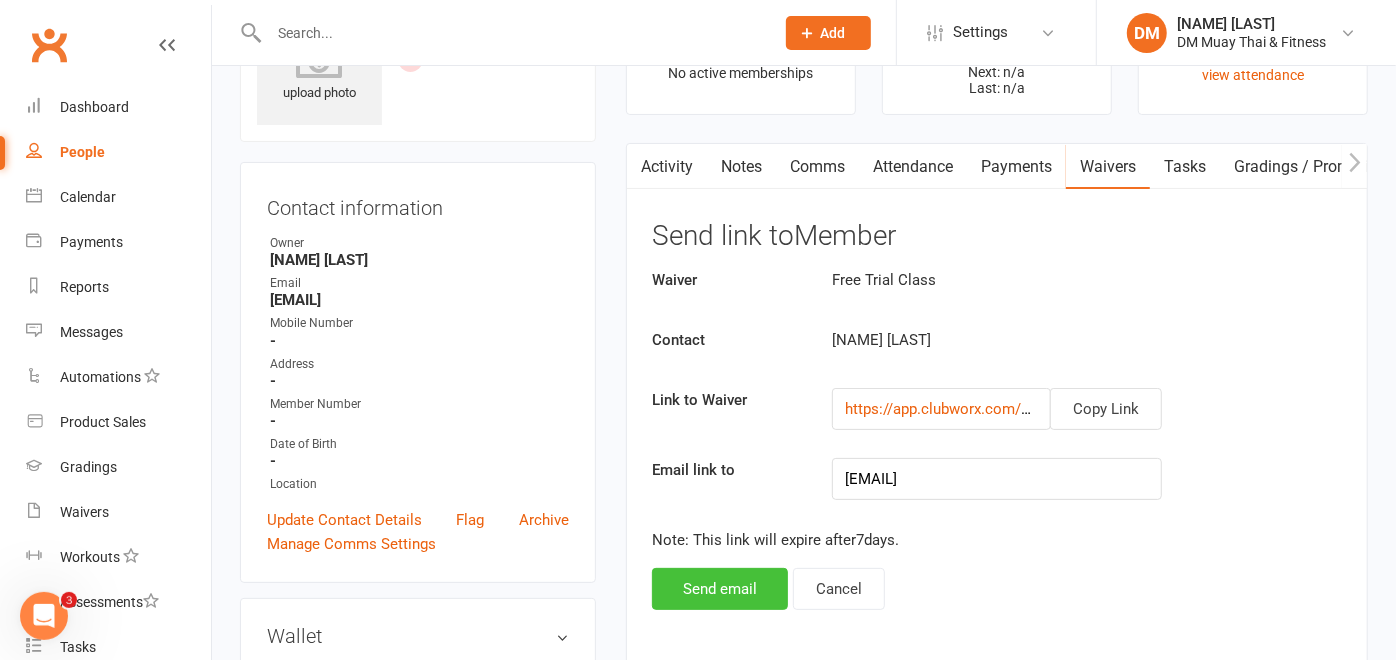 click on "Send email" at bounding box center (720, 589) 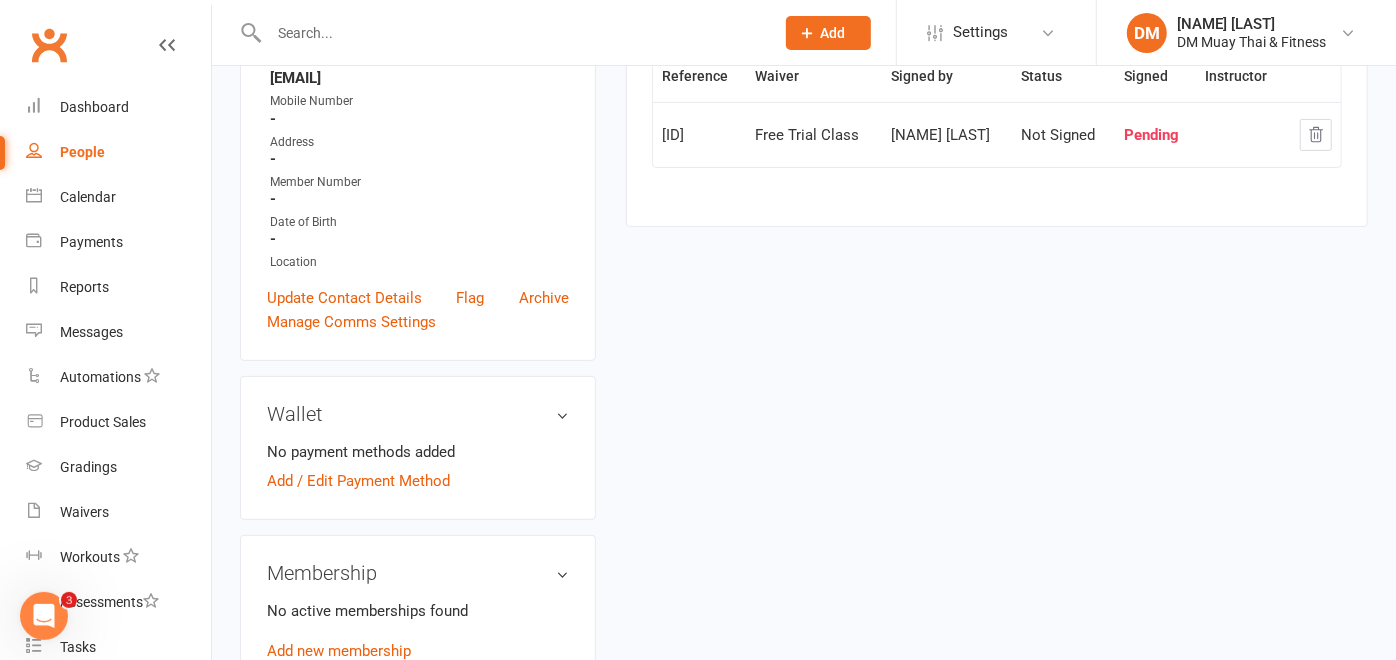 scroll, scrollTop: 0, scrollLeft: 0, axis: both 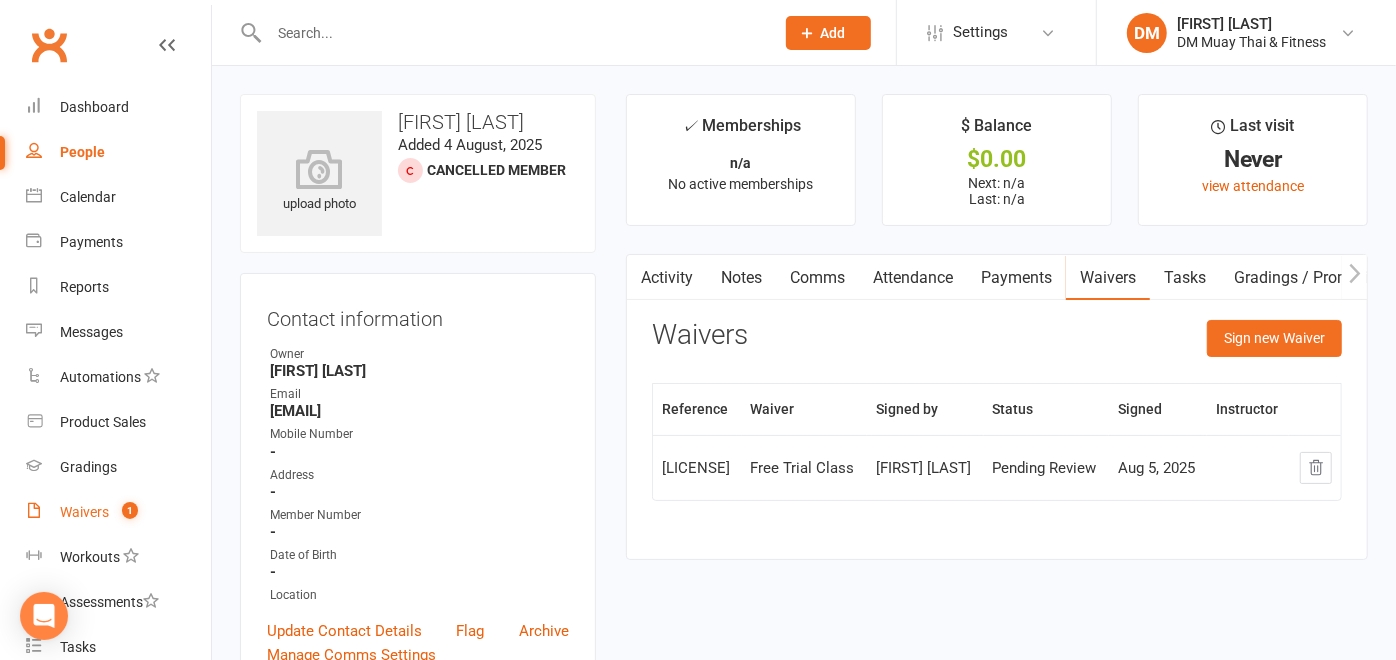 click on "Waivers" at bounding box center [84, 512] 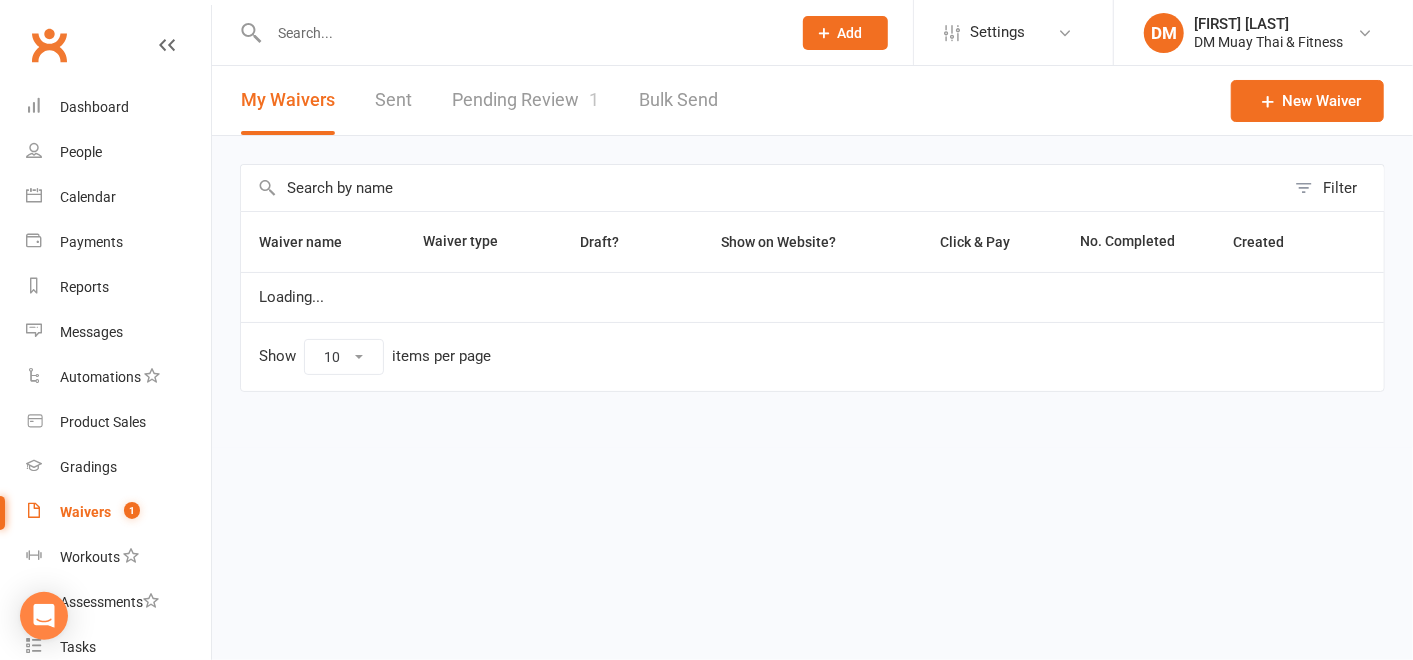 select on "25" 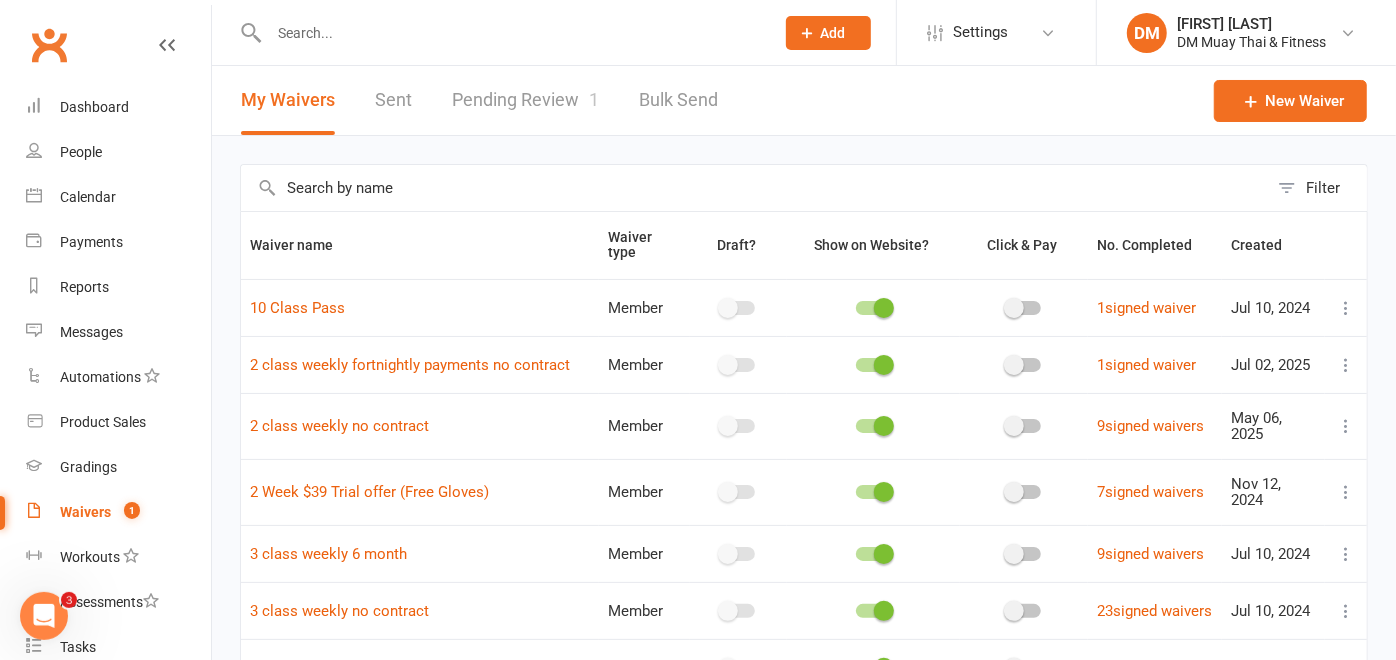 scroll, scrollTop: 0, scrollLeft: 0, axis: both 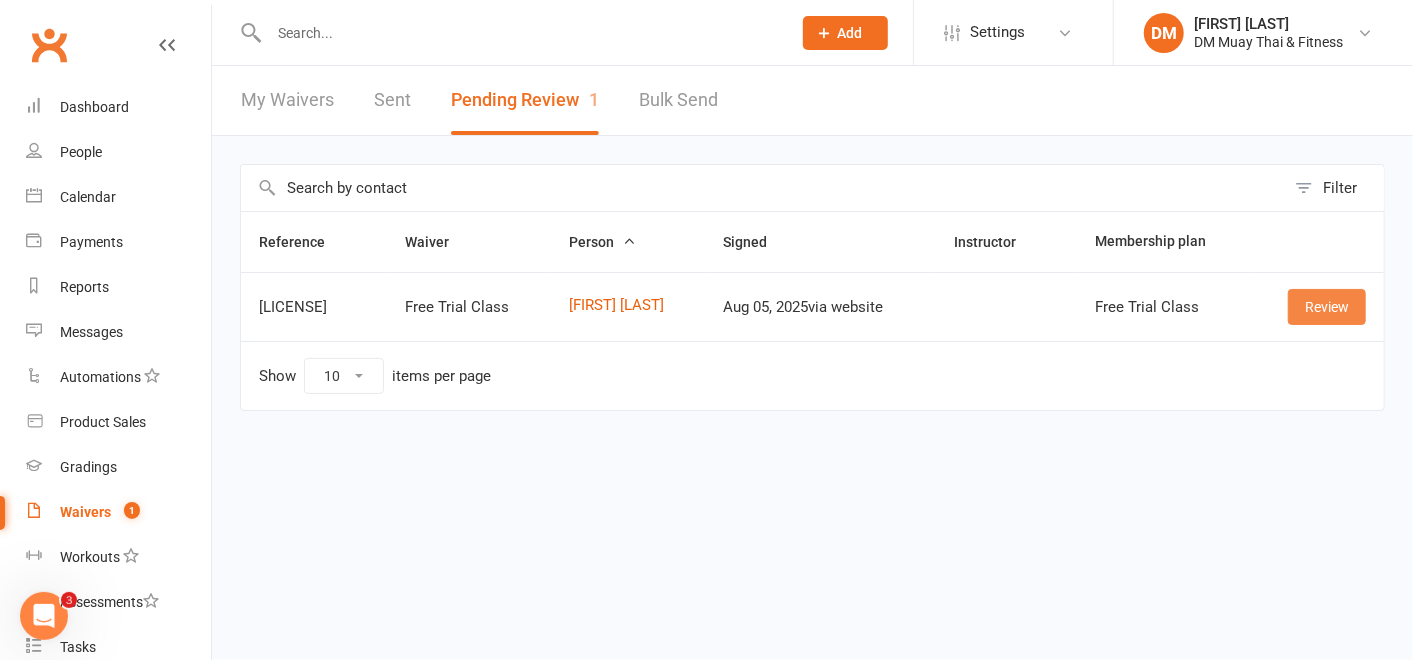 click on "Review" at bounding box center [1327, 307] 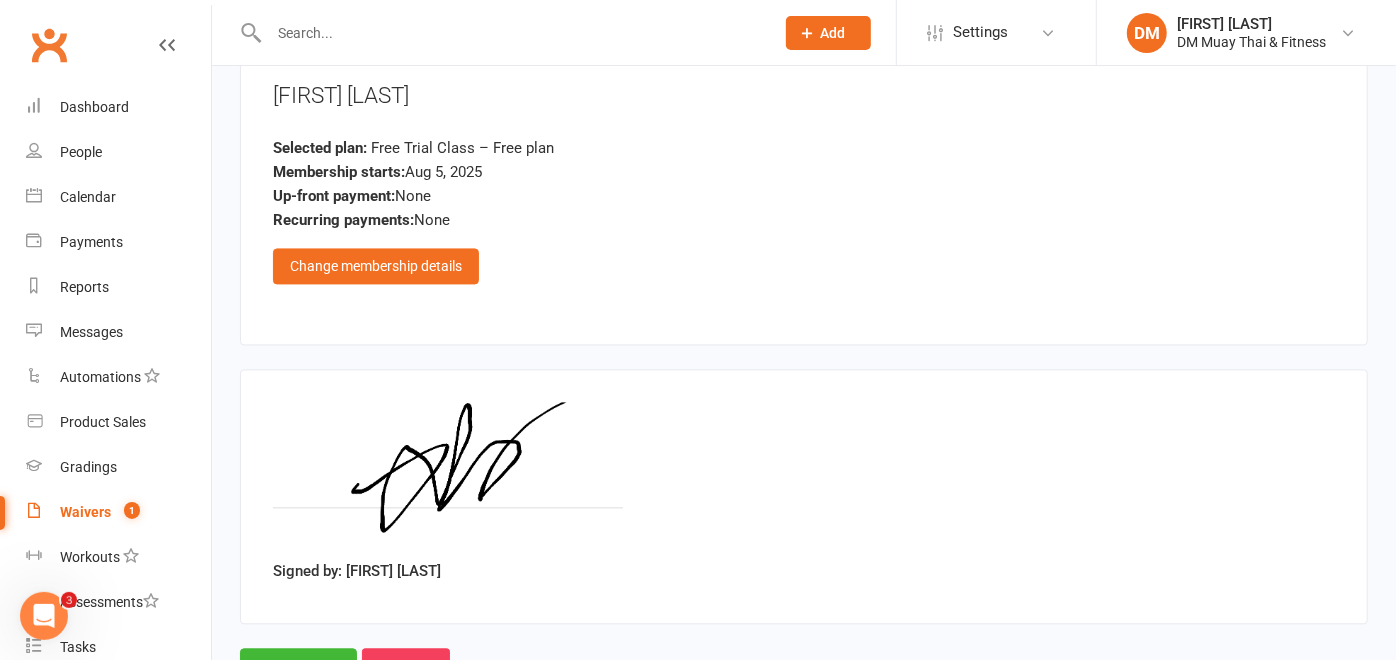 scroll, scrollTop: 2579, scrollLeft: 0, axis: vertical 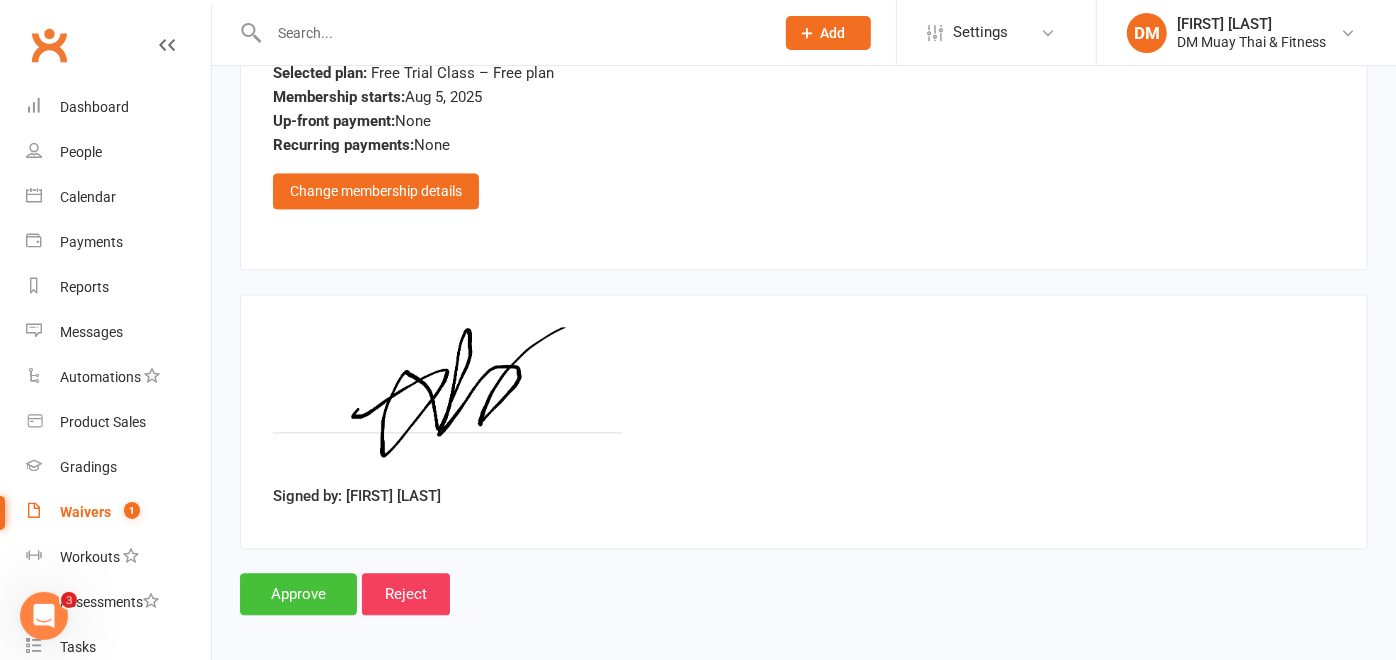 click on "Approve" at bounding box center [298, 594] 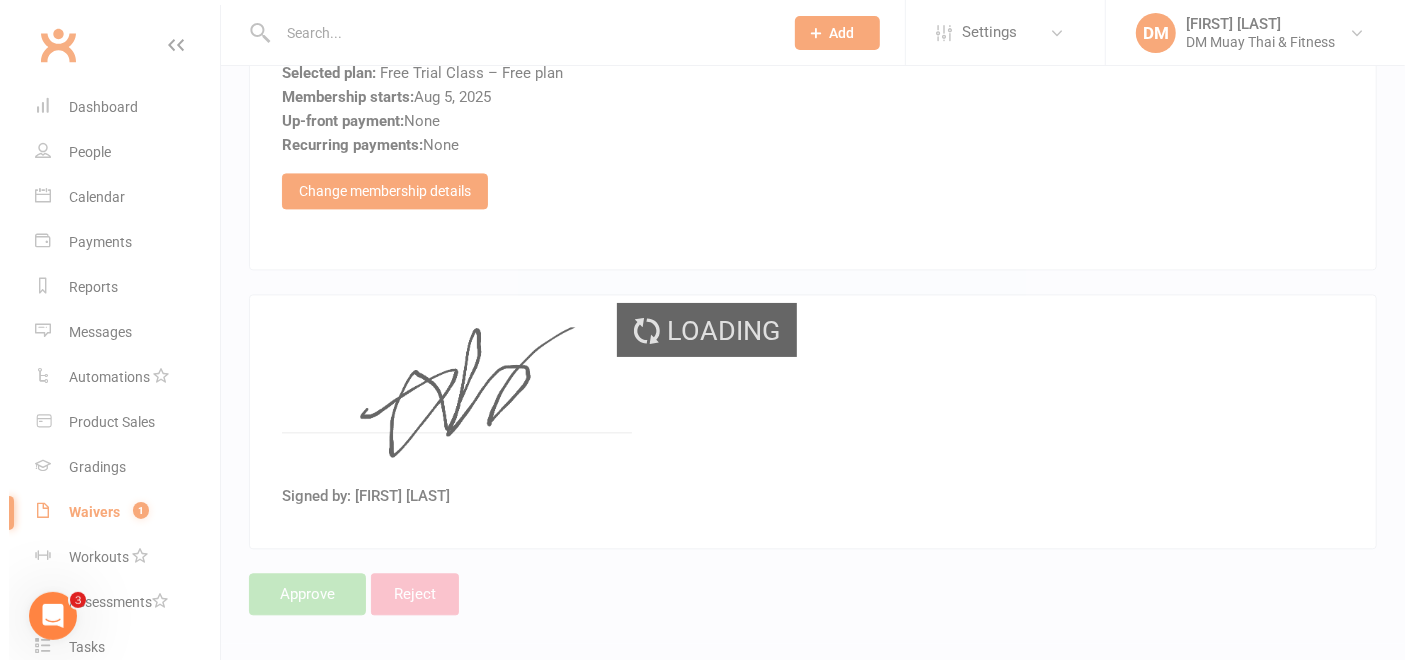 scroll, scrollTop: 0, scrollLeft: 0, axis: both 